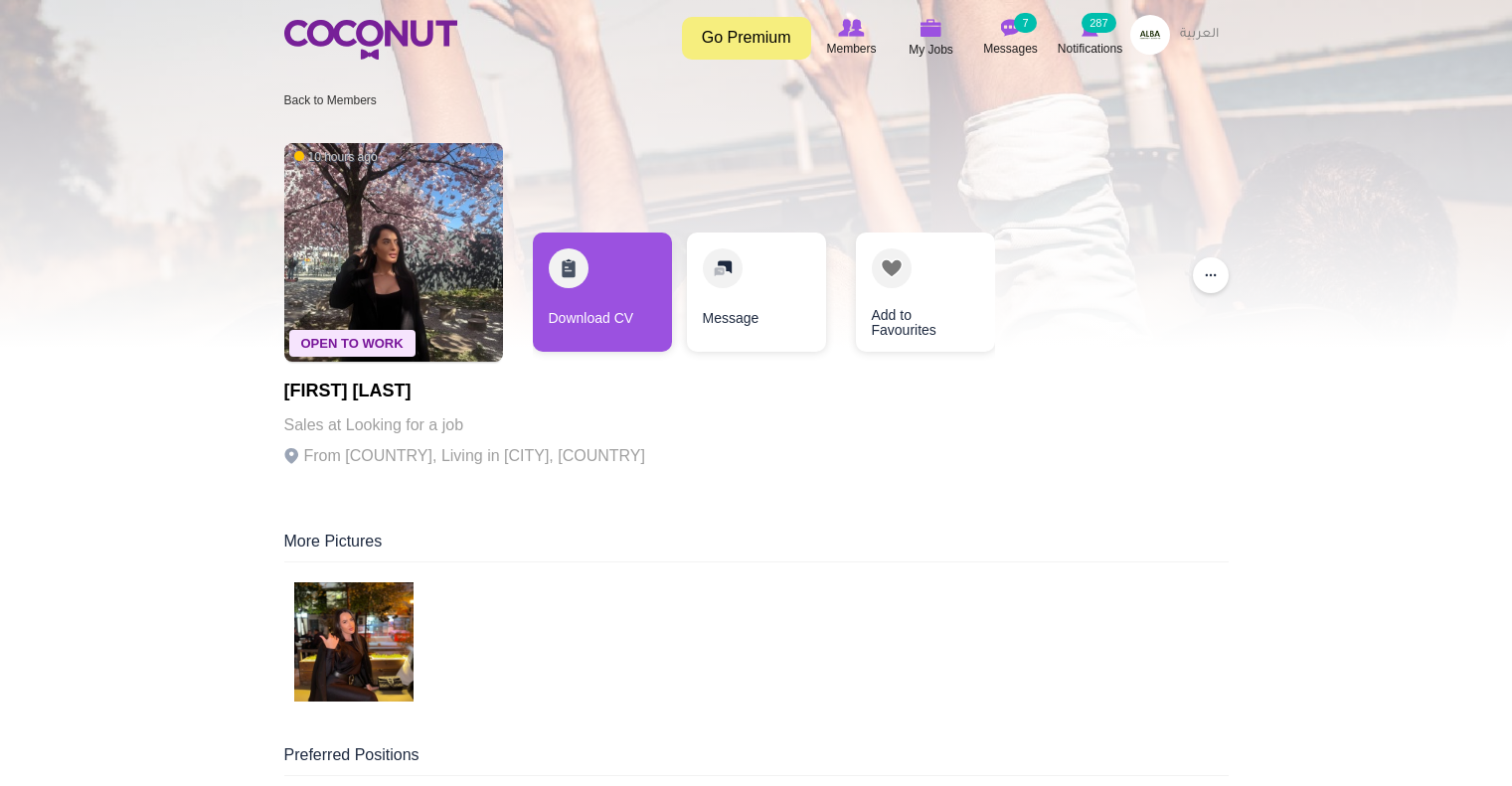 scroll, scrollTop: 0, scrollLeft: 0, axis: both 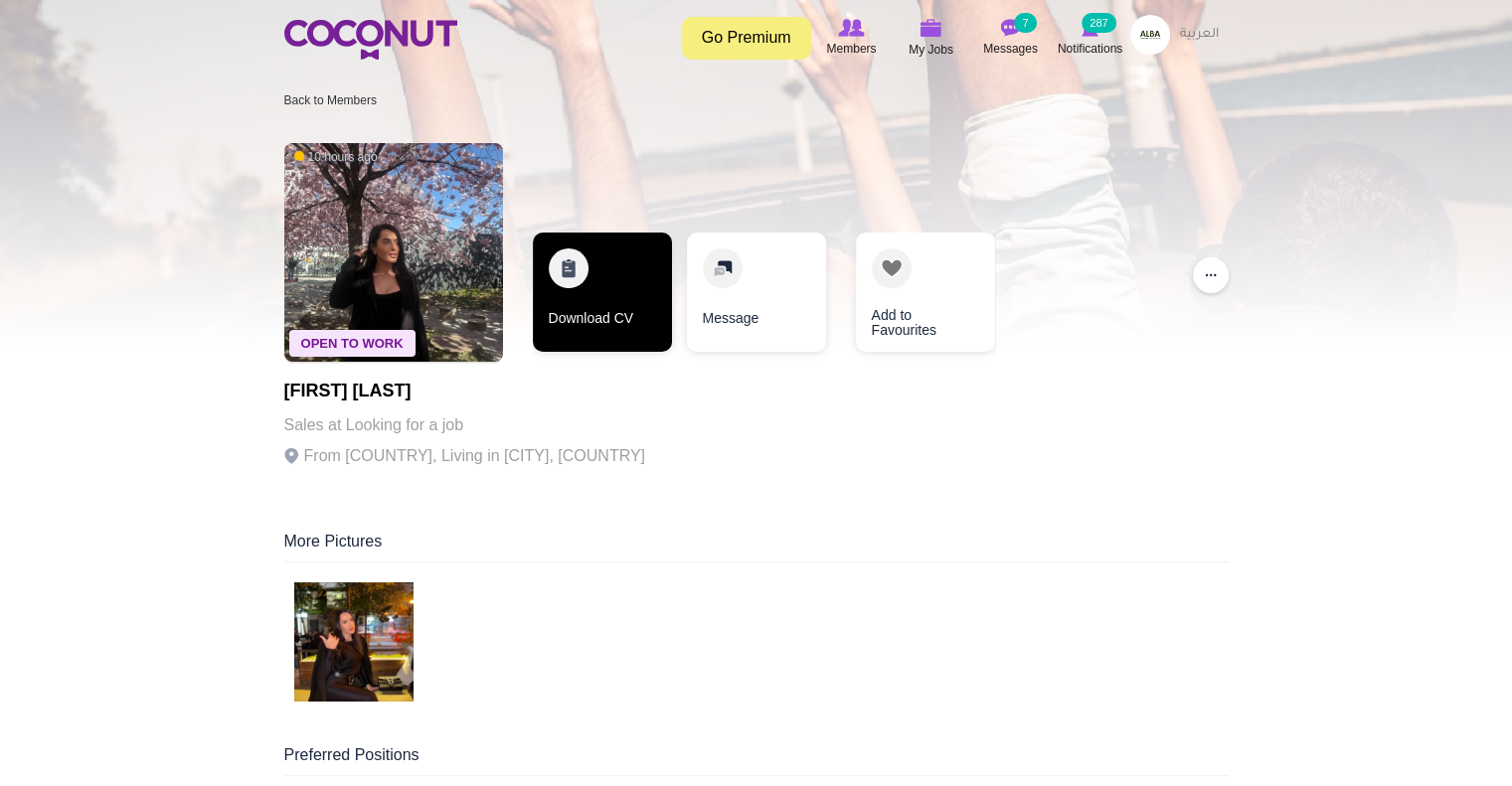 click on "Download CV" at bounding box center [602, 292] 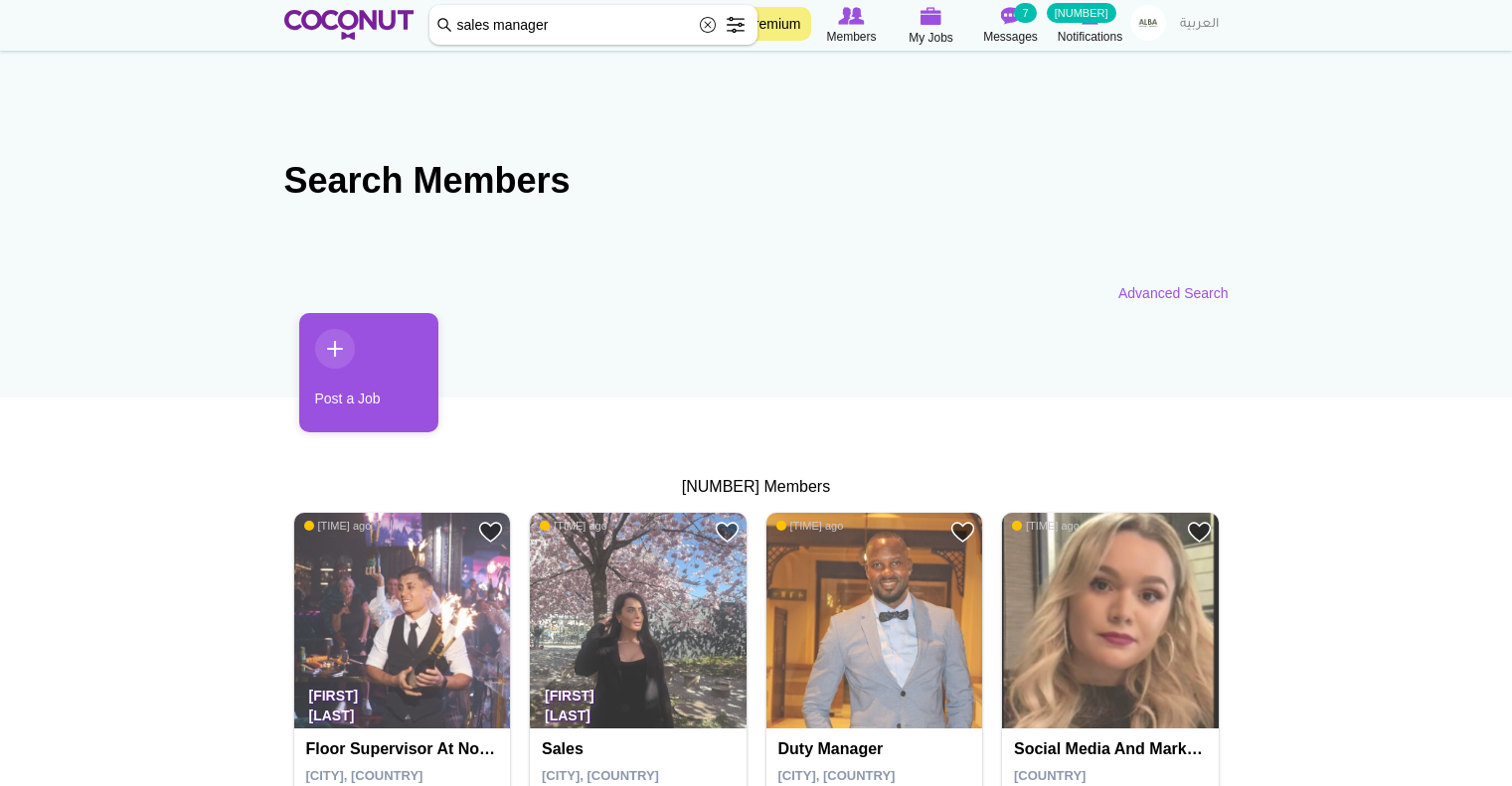scroll, scrollTop: 397, scrollLeft: 0, axis: vertical 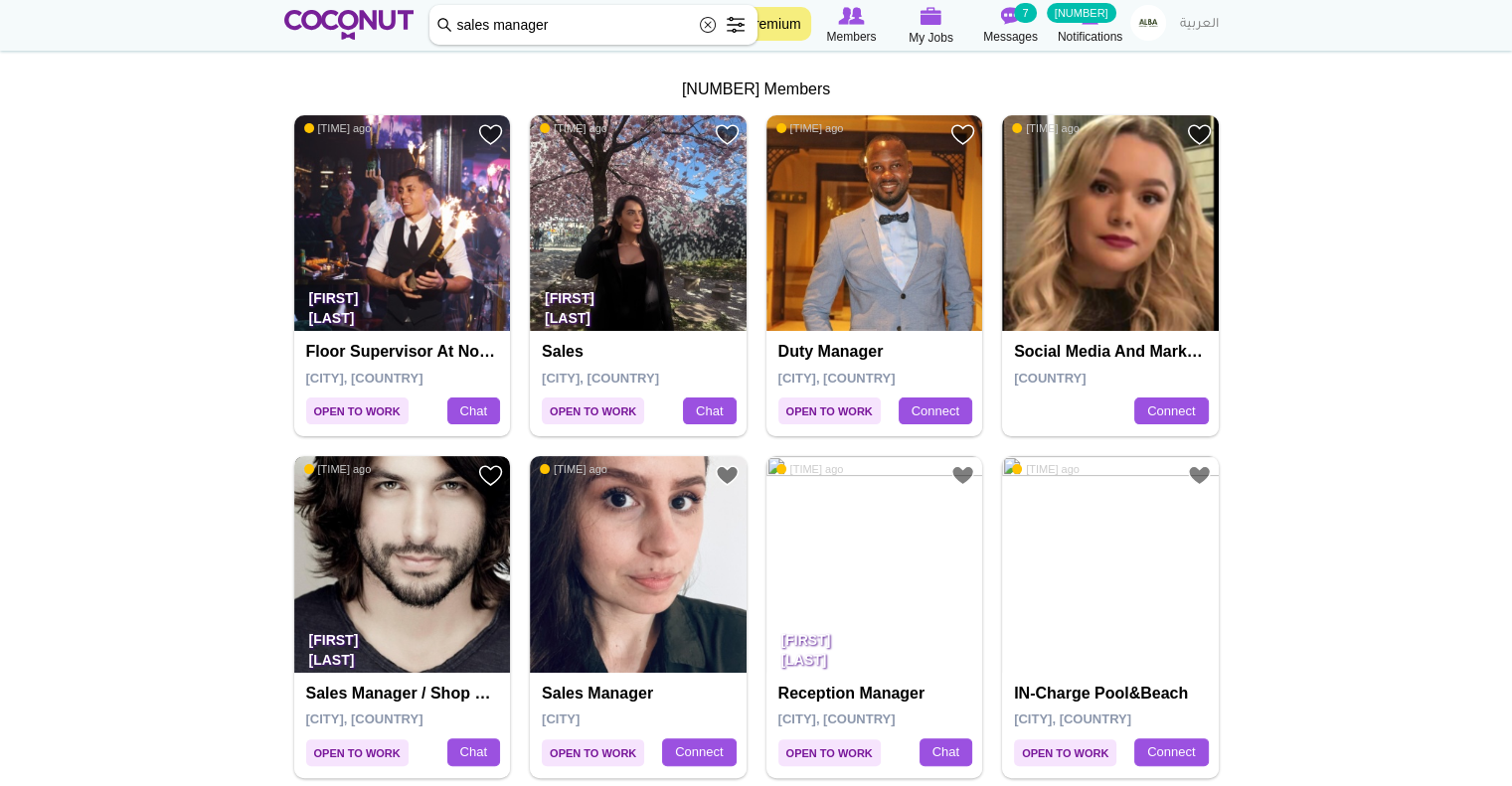 click at bounding box center (403, 564) 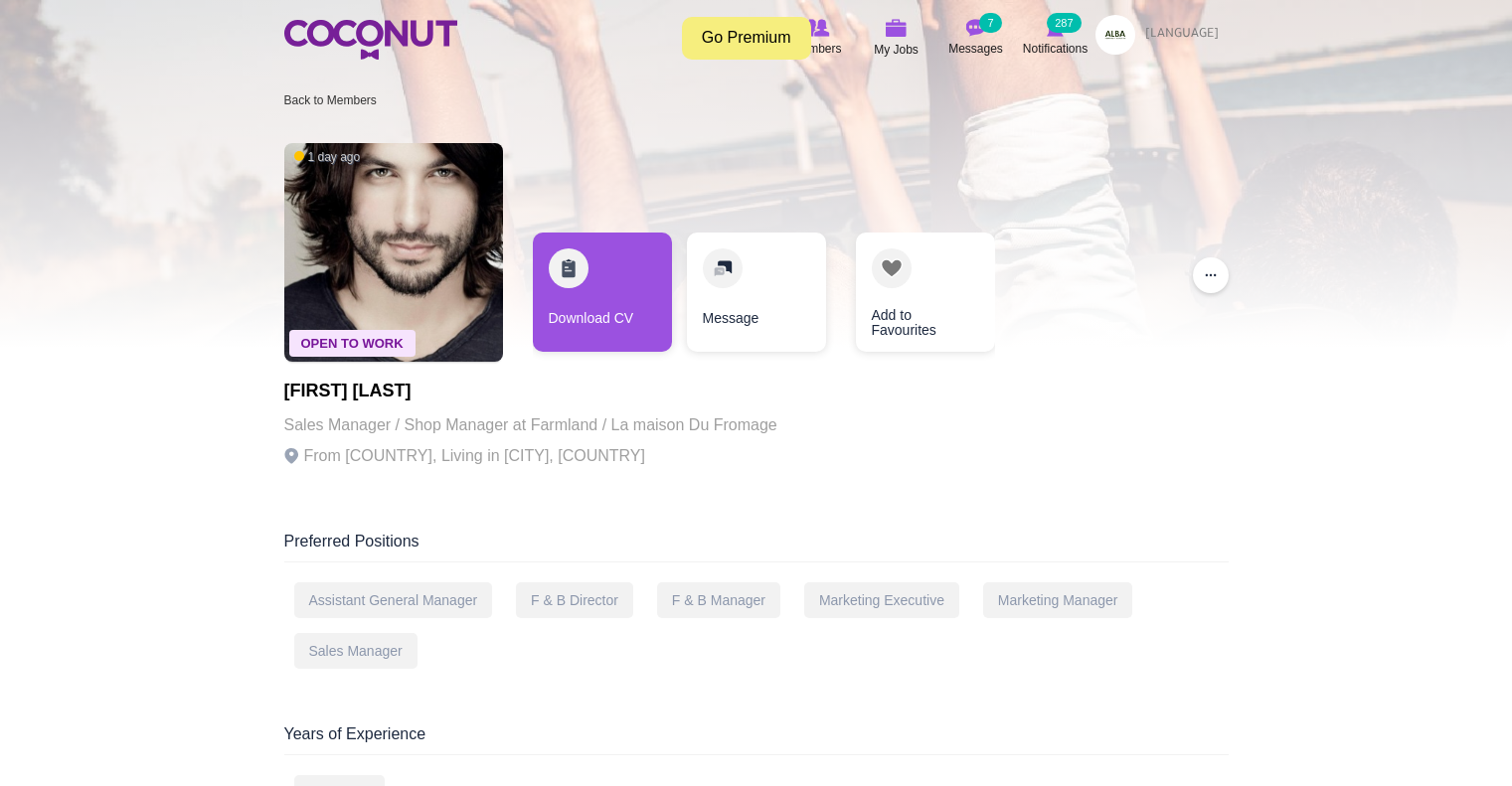 scroll, scrollTop: 0, scrollLeft: 0, axis: both 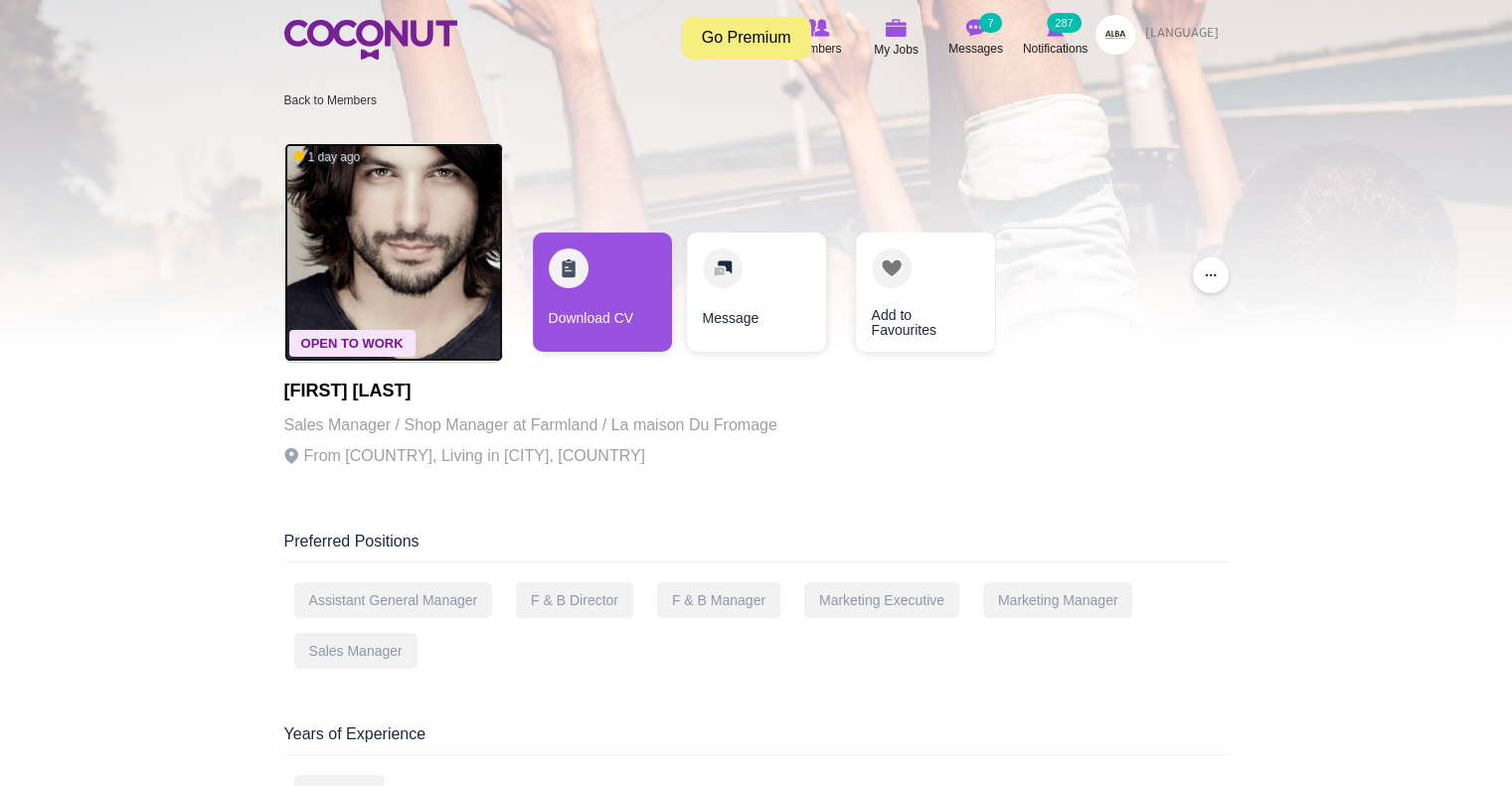 click at bounding box center (394, 252) 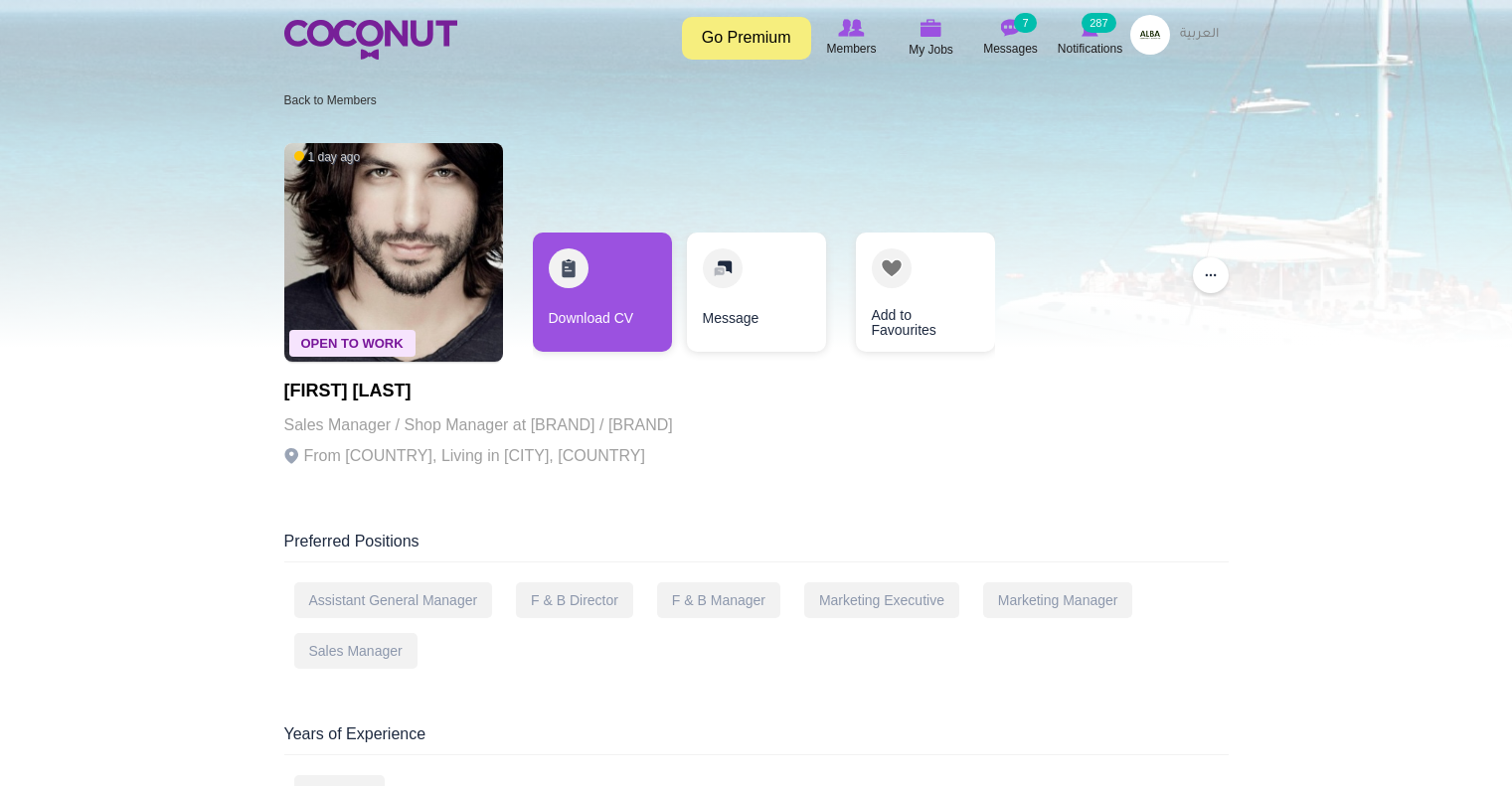 scroll, scrollTop: 0, scrollLeft: 0, axis: both 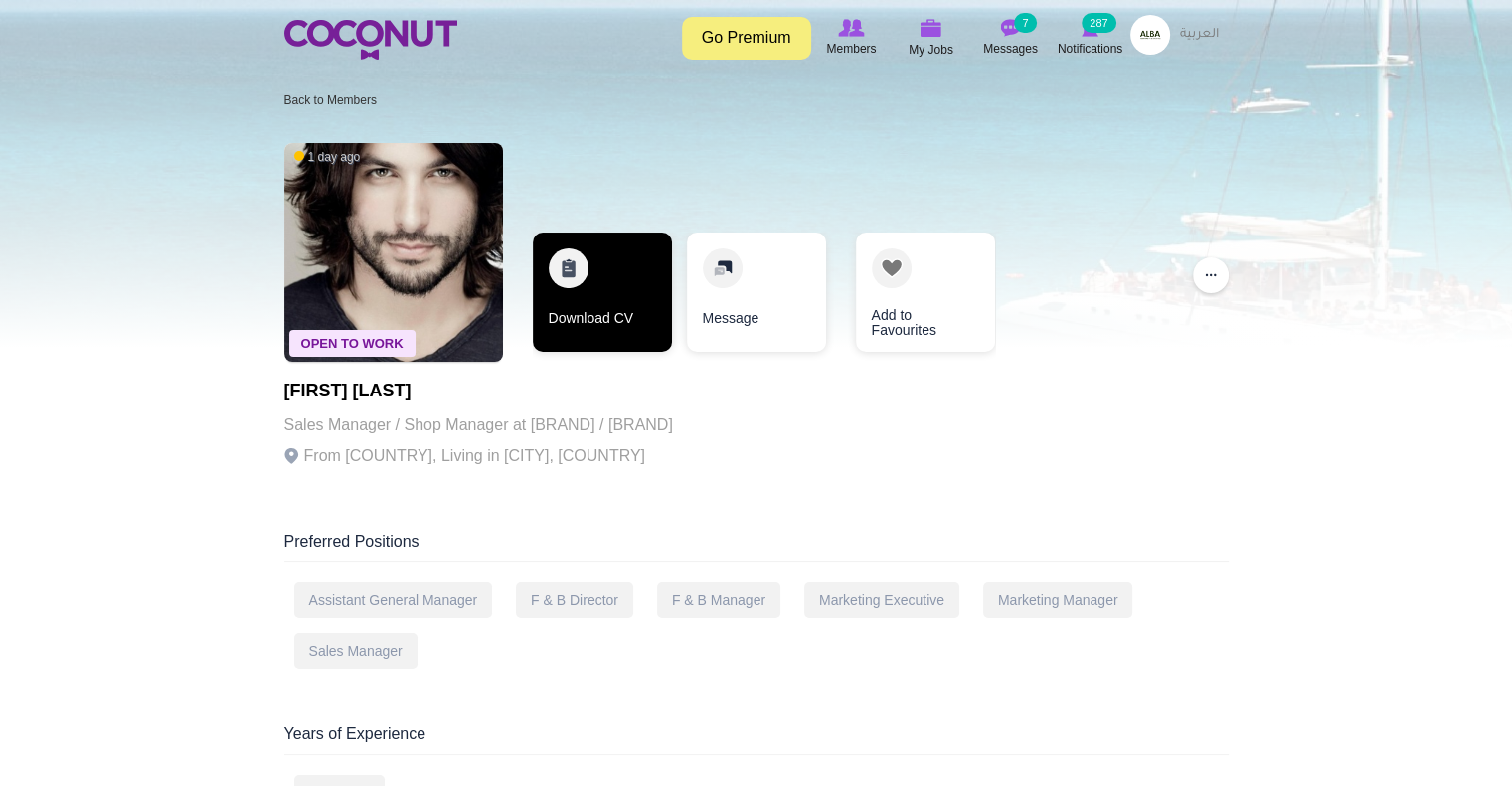 click on "Download CV" at bounding box center (602, 292) 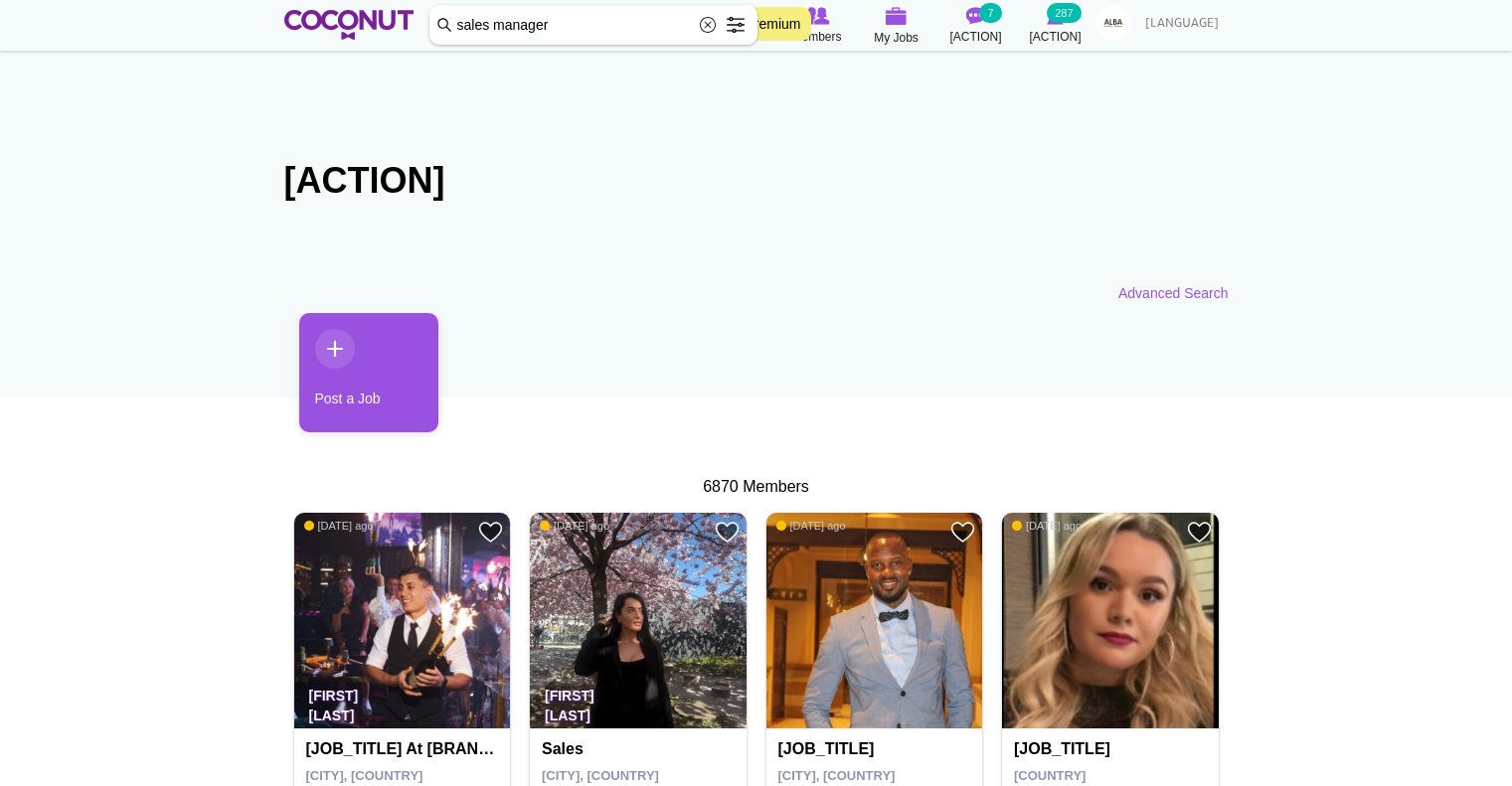 scroll, scrollTop: 397, scrollLeft: 0, axis: vertical 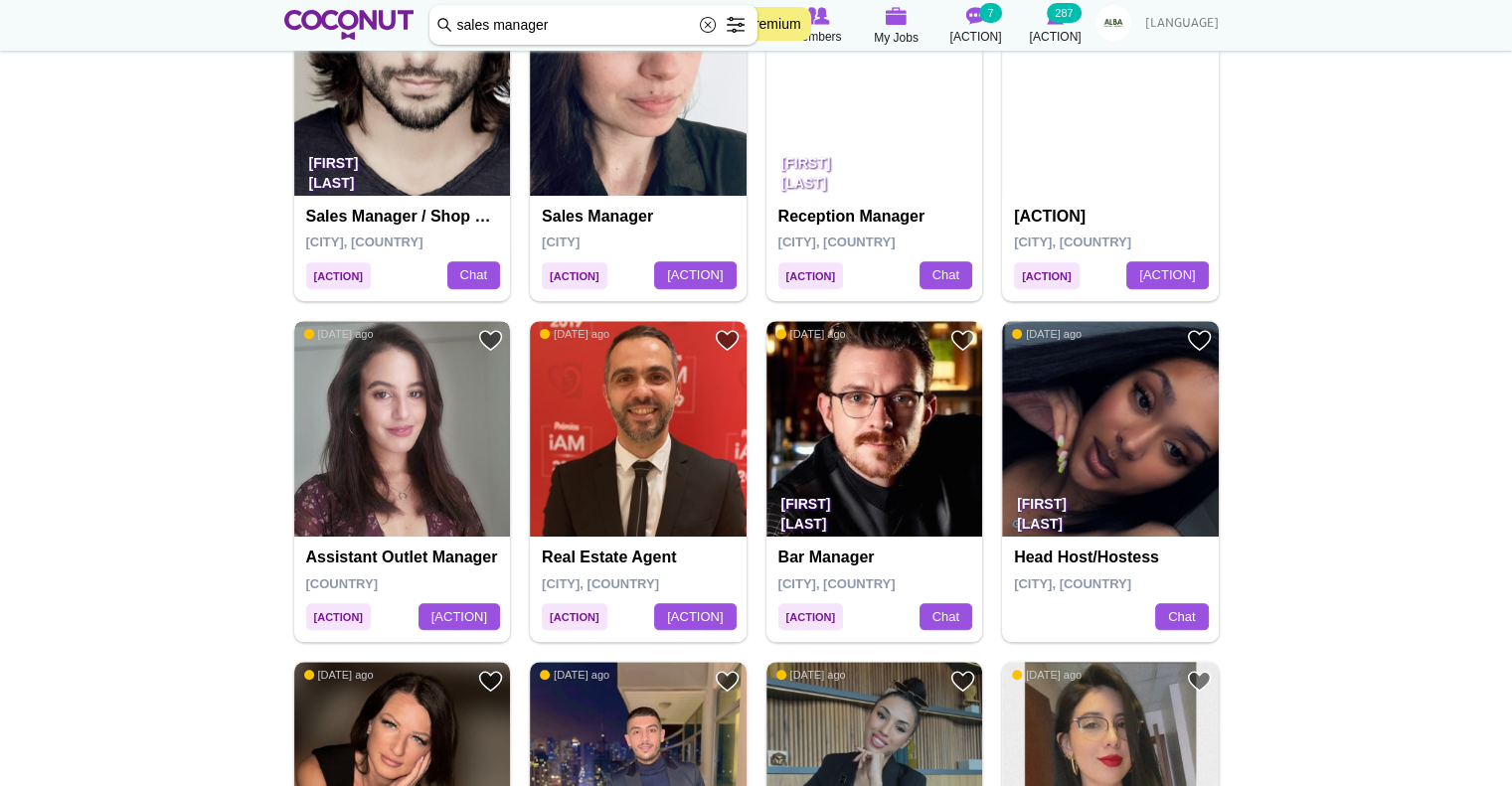 click at bounding box center (403, 429) 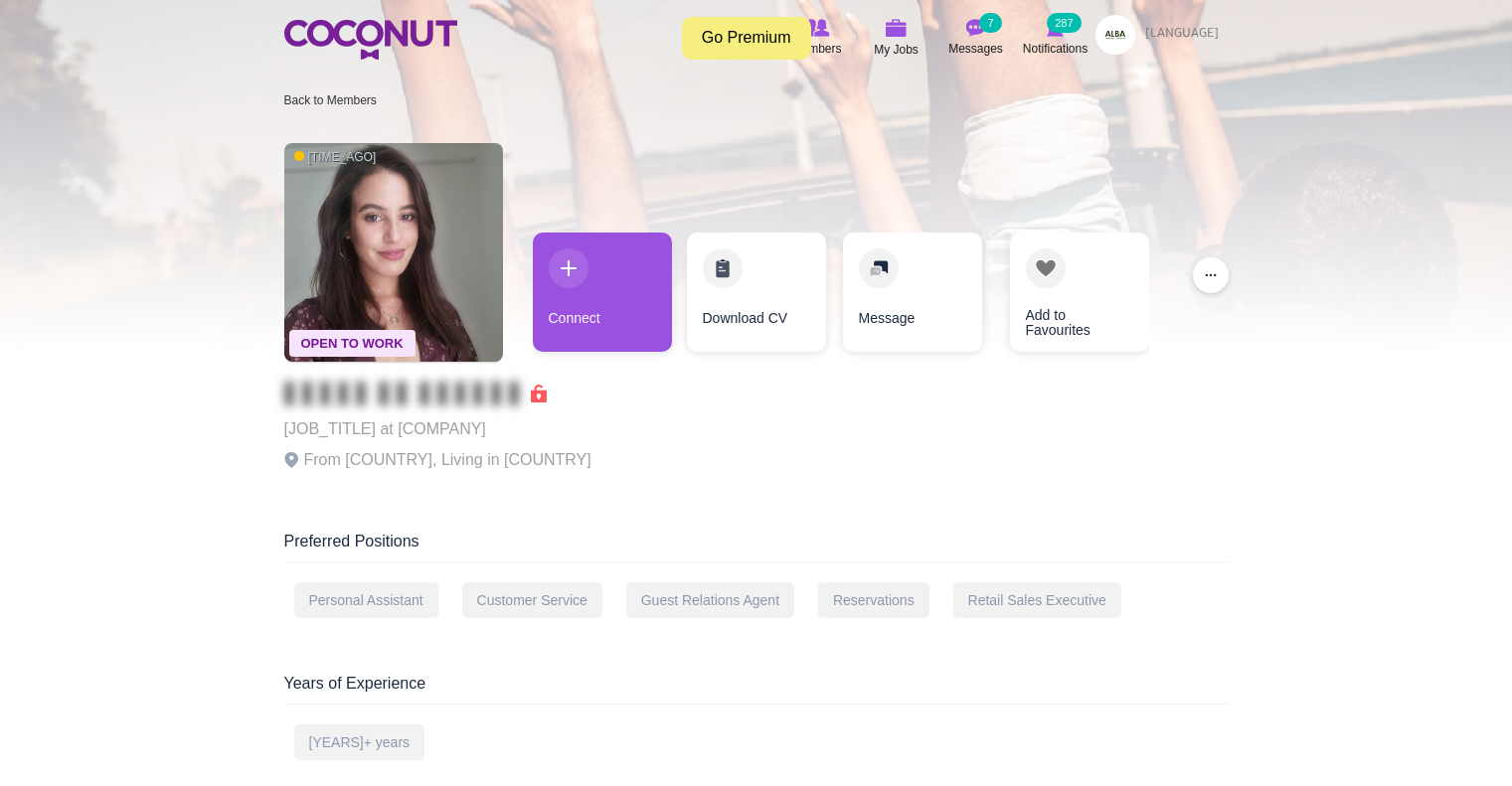 scroll, scrollTop: 0, scrollLeft: 0, axis: both 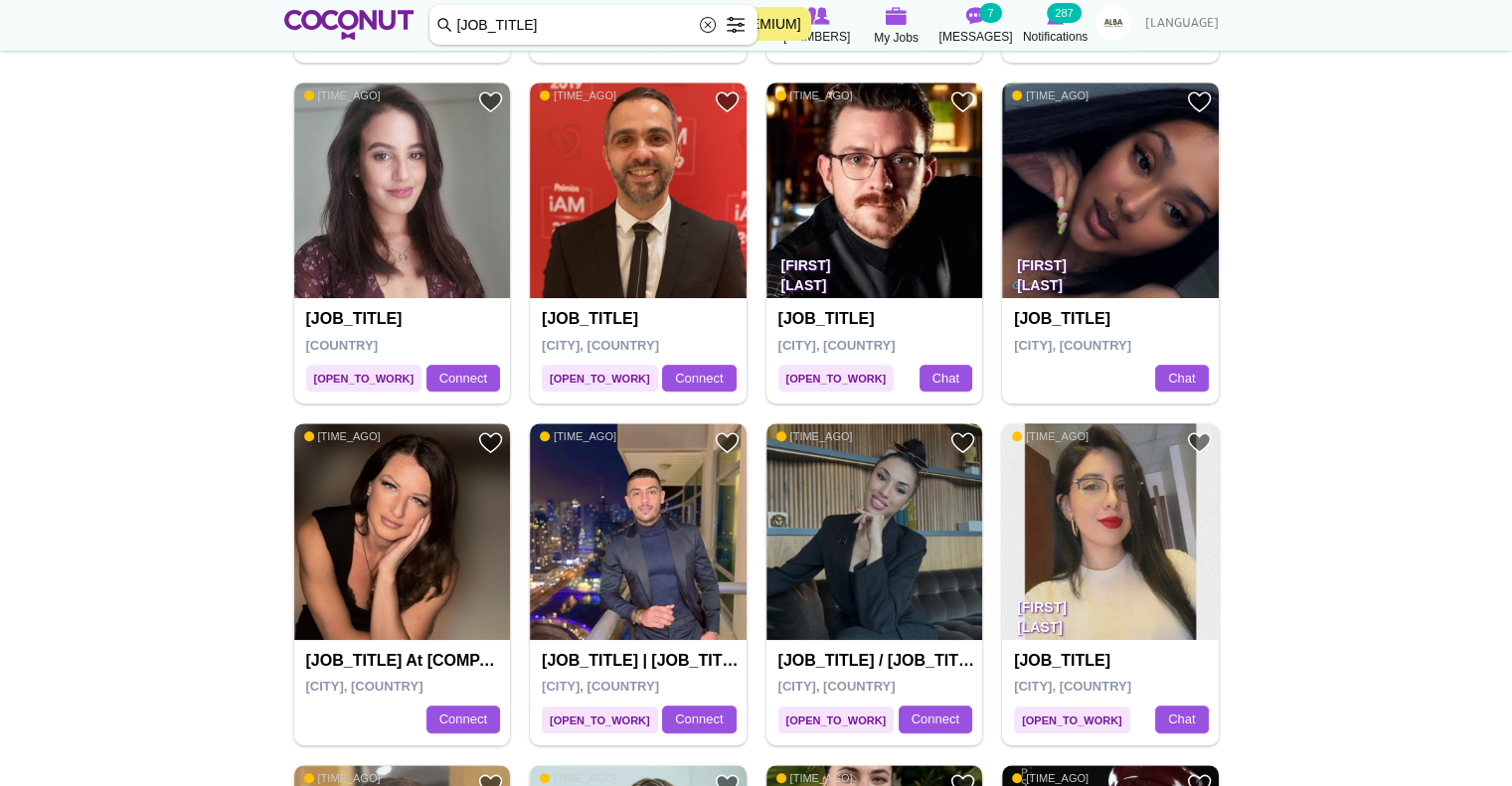 click at bounding box center [403, 532] 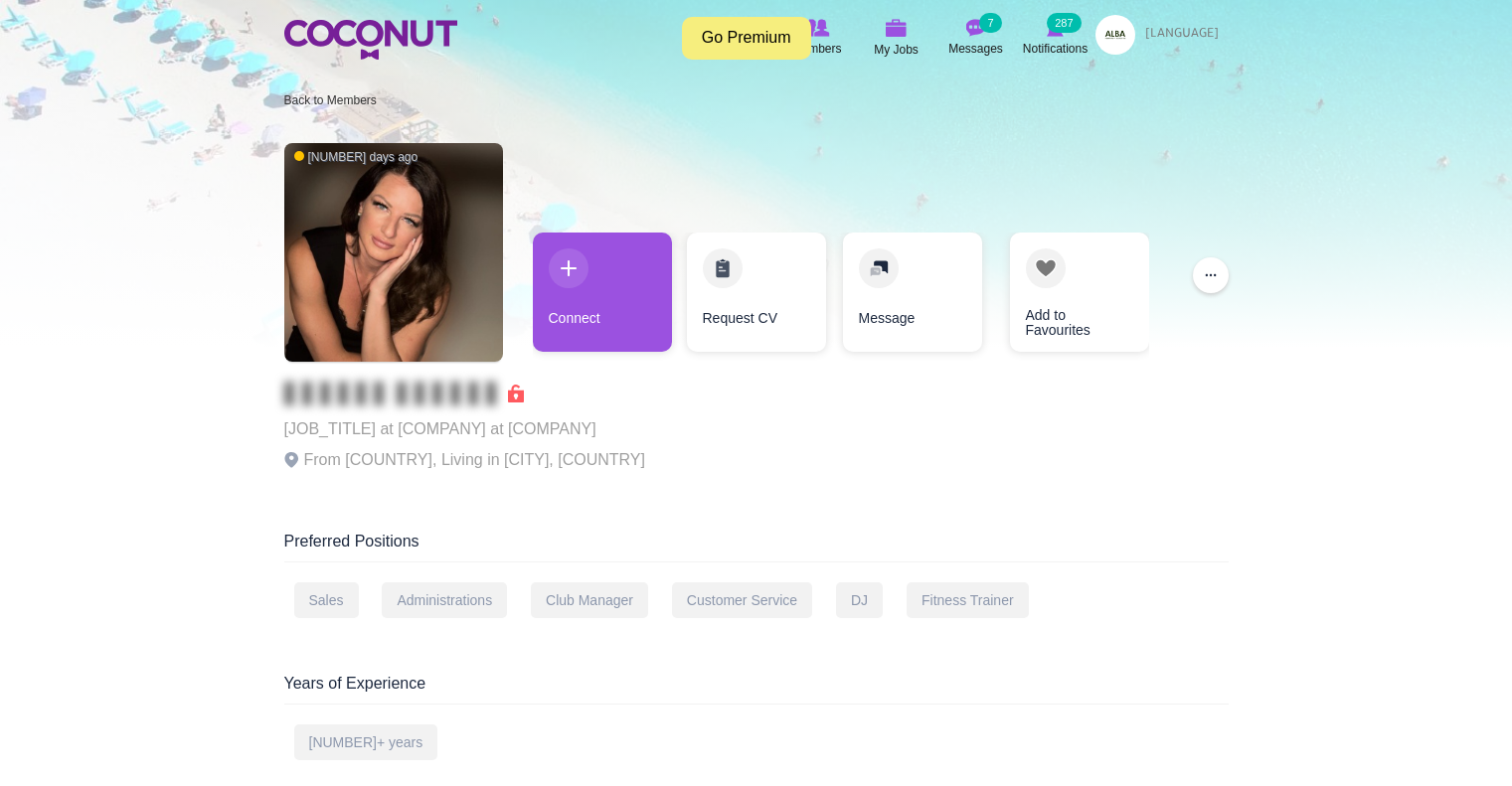scroll, scrollTop: 0, scrollLeft: 0, axis: both 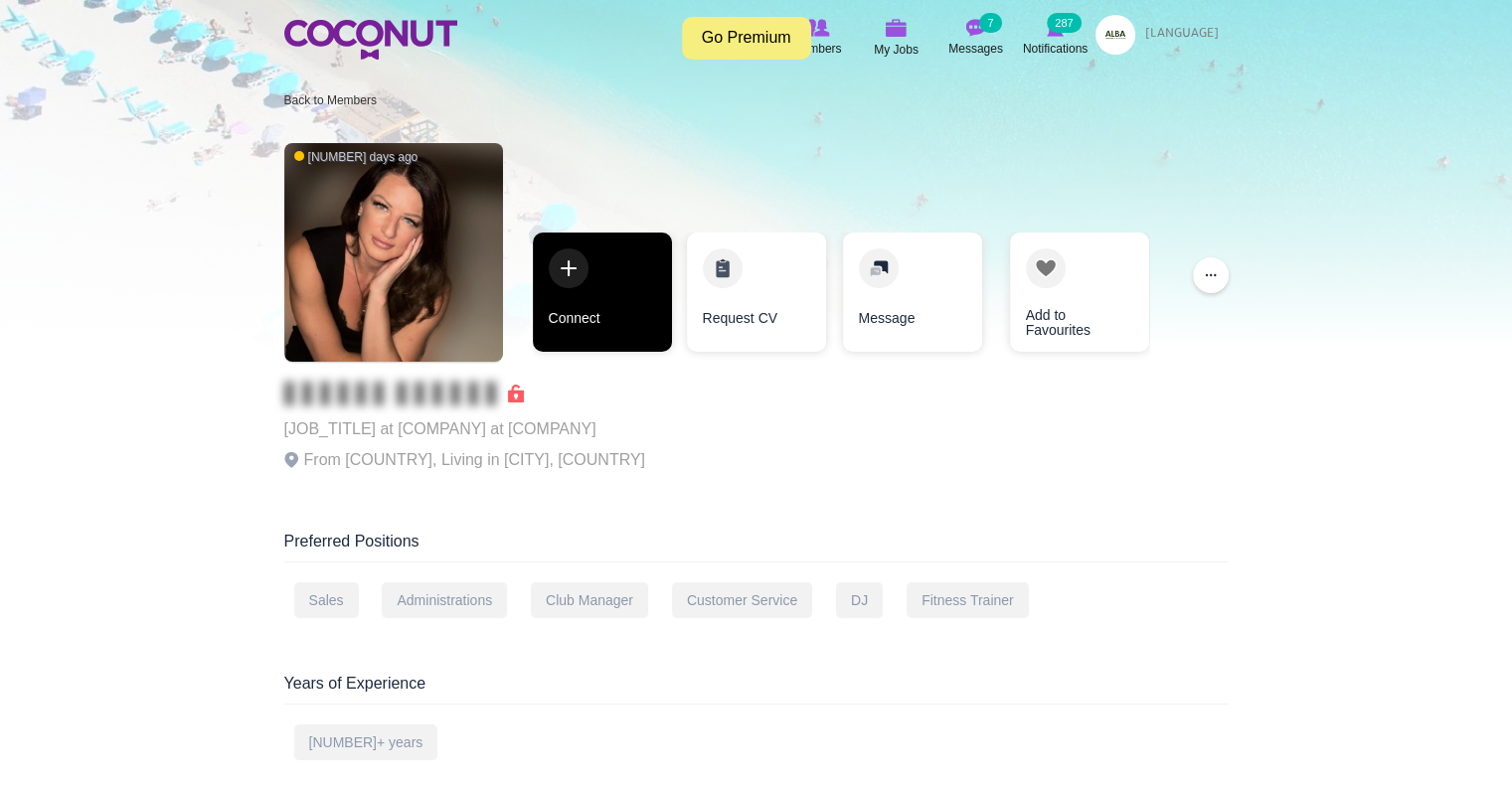click on "Connect" at bounding box center (602, 292) 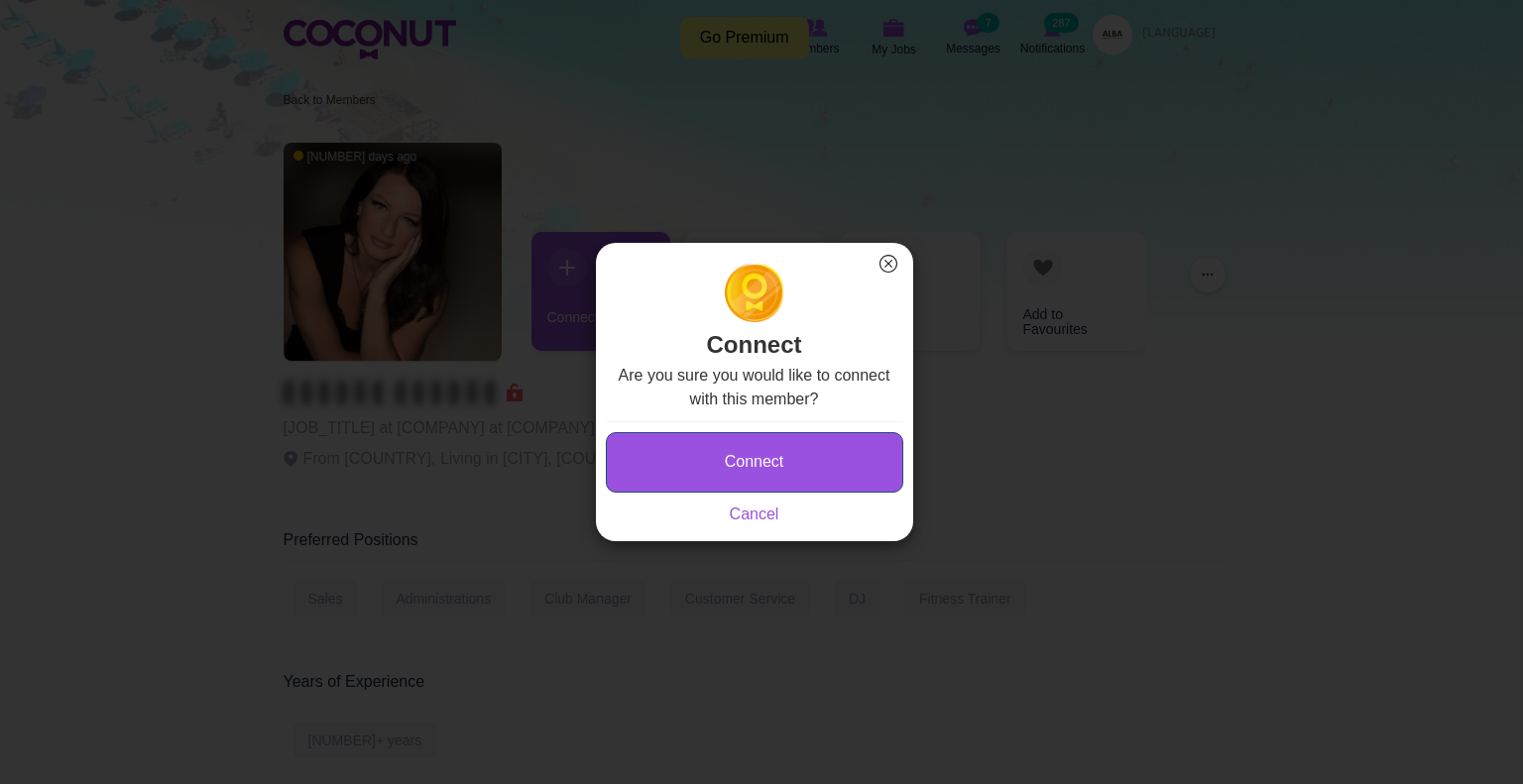 click on "Connect" at bounding box center [755, 462] 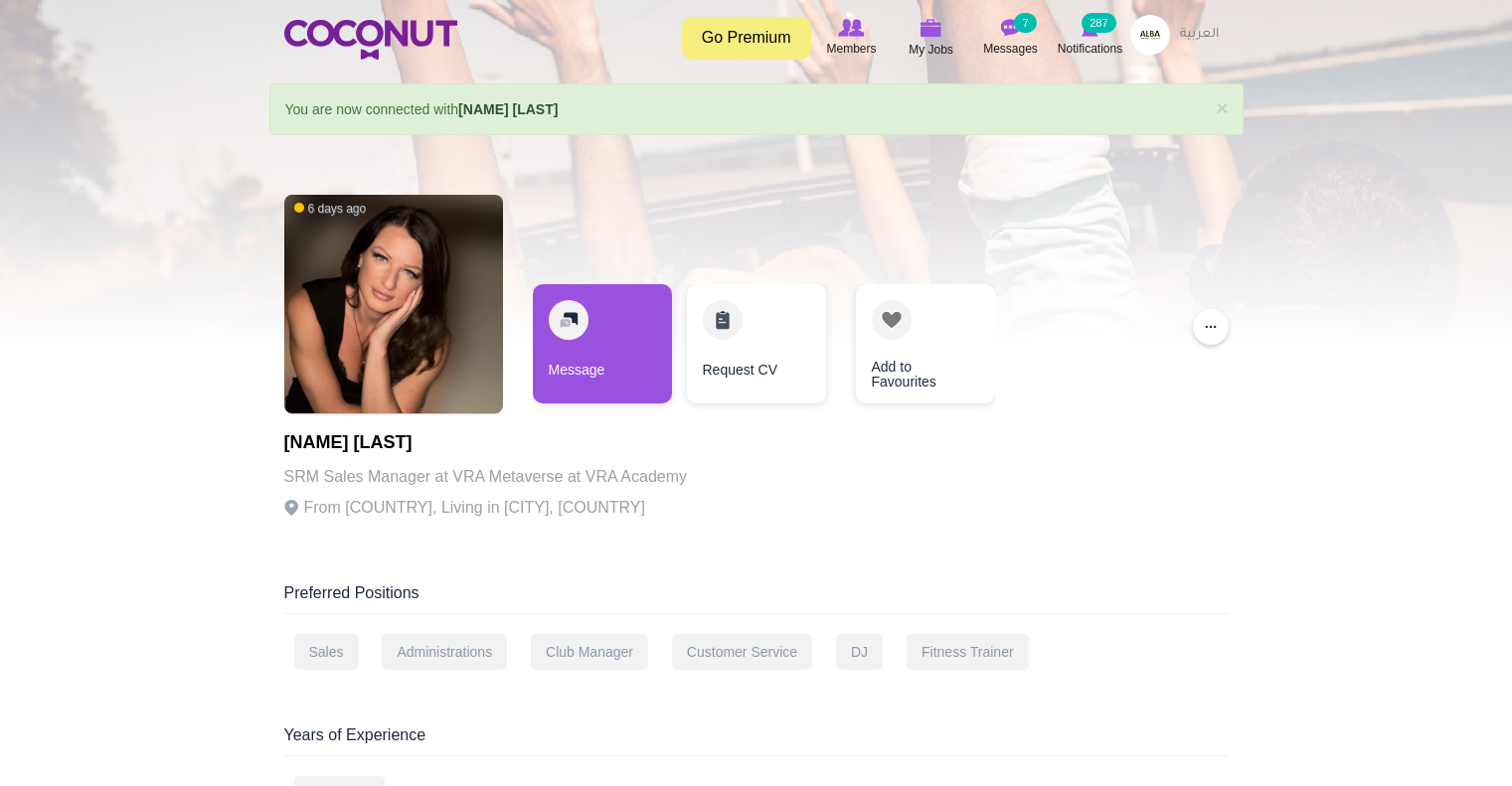 scroll, scrollTop: 0, scrollLeft: 0, axis: both 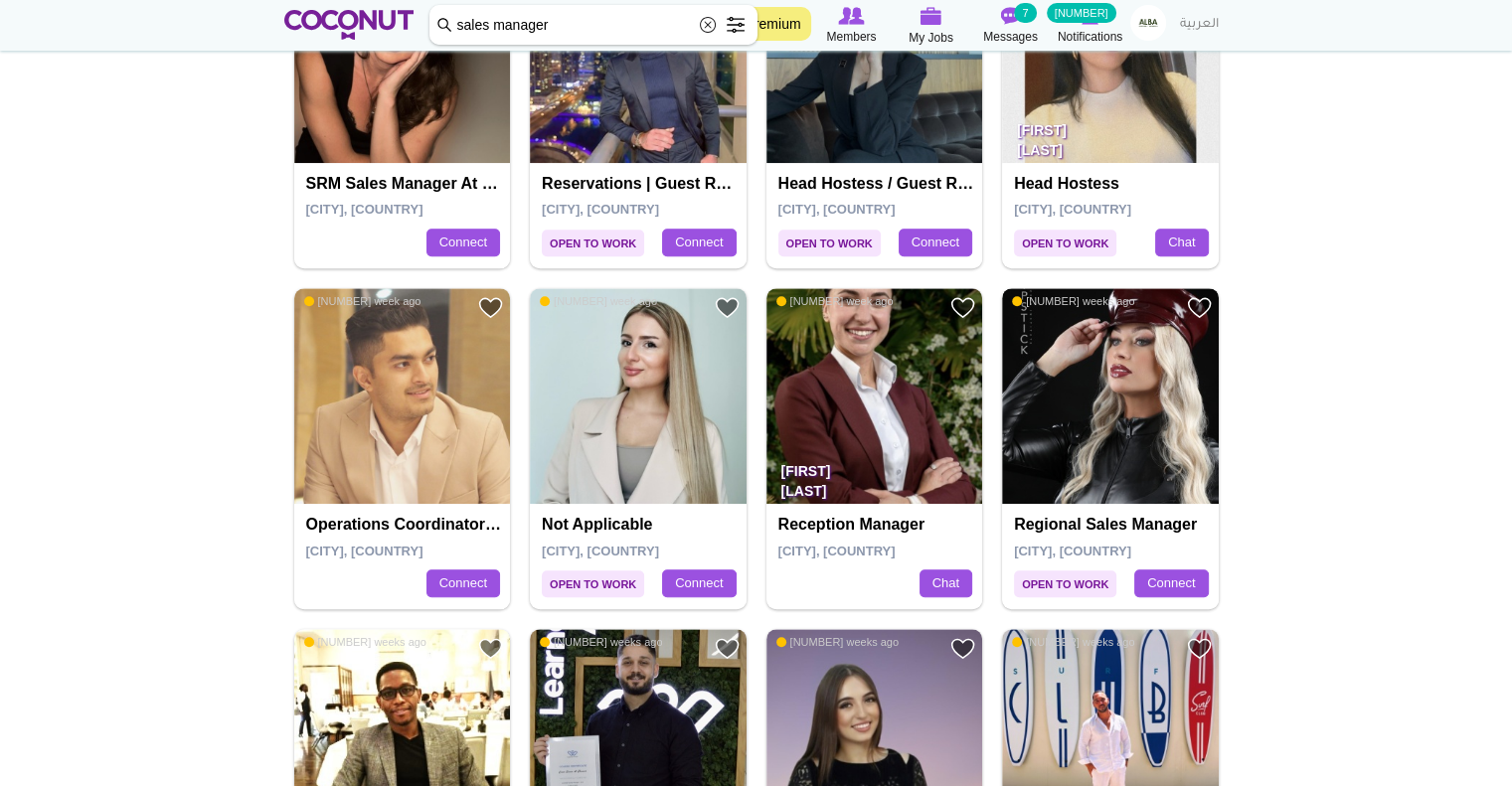 click at bounding box center (1110, 396) 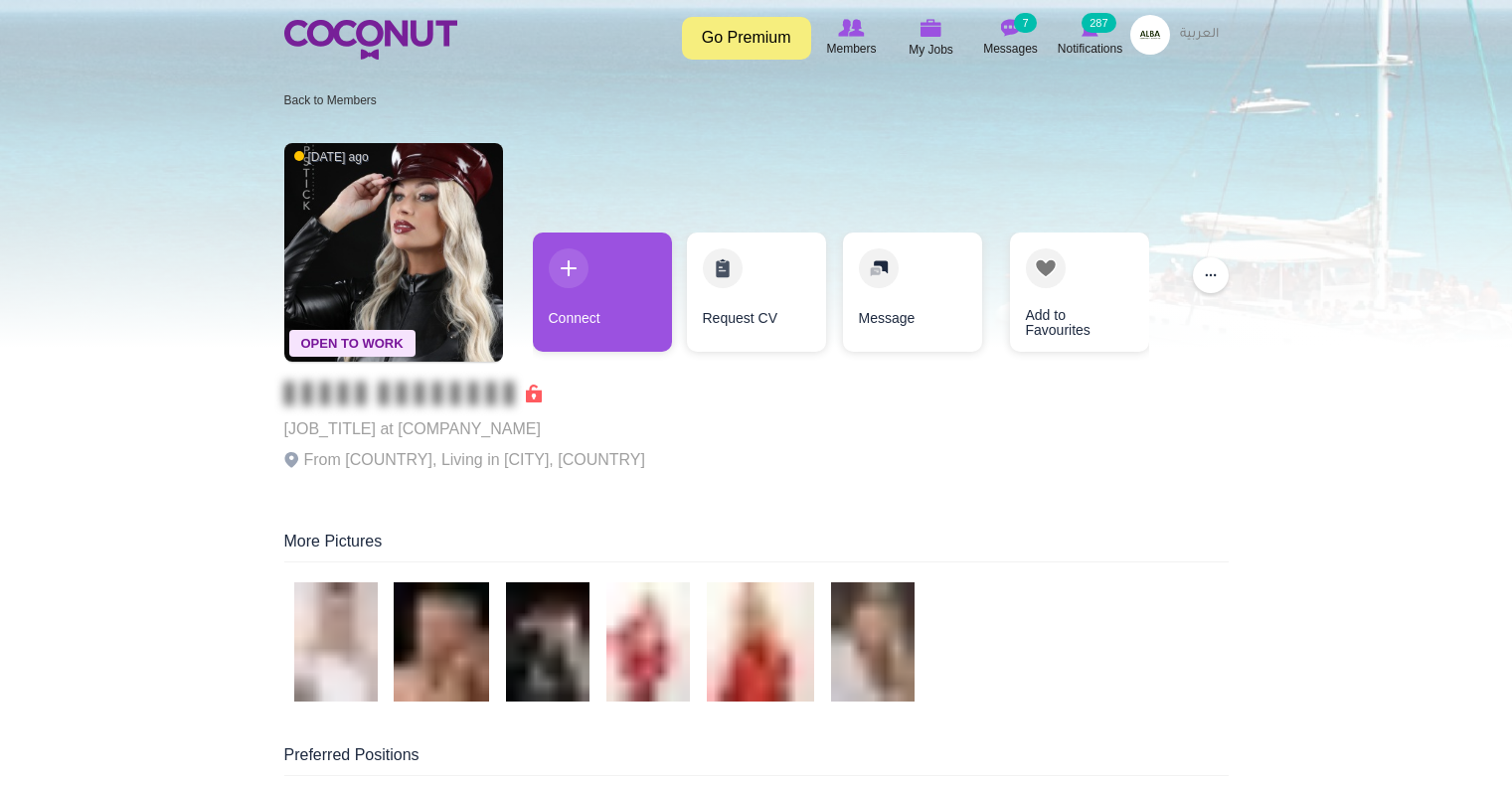 scroll, scrollTop: 0, scrollLeft: 0, axis: both 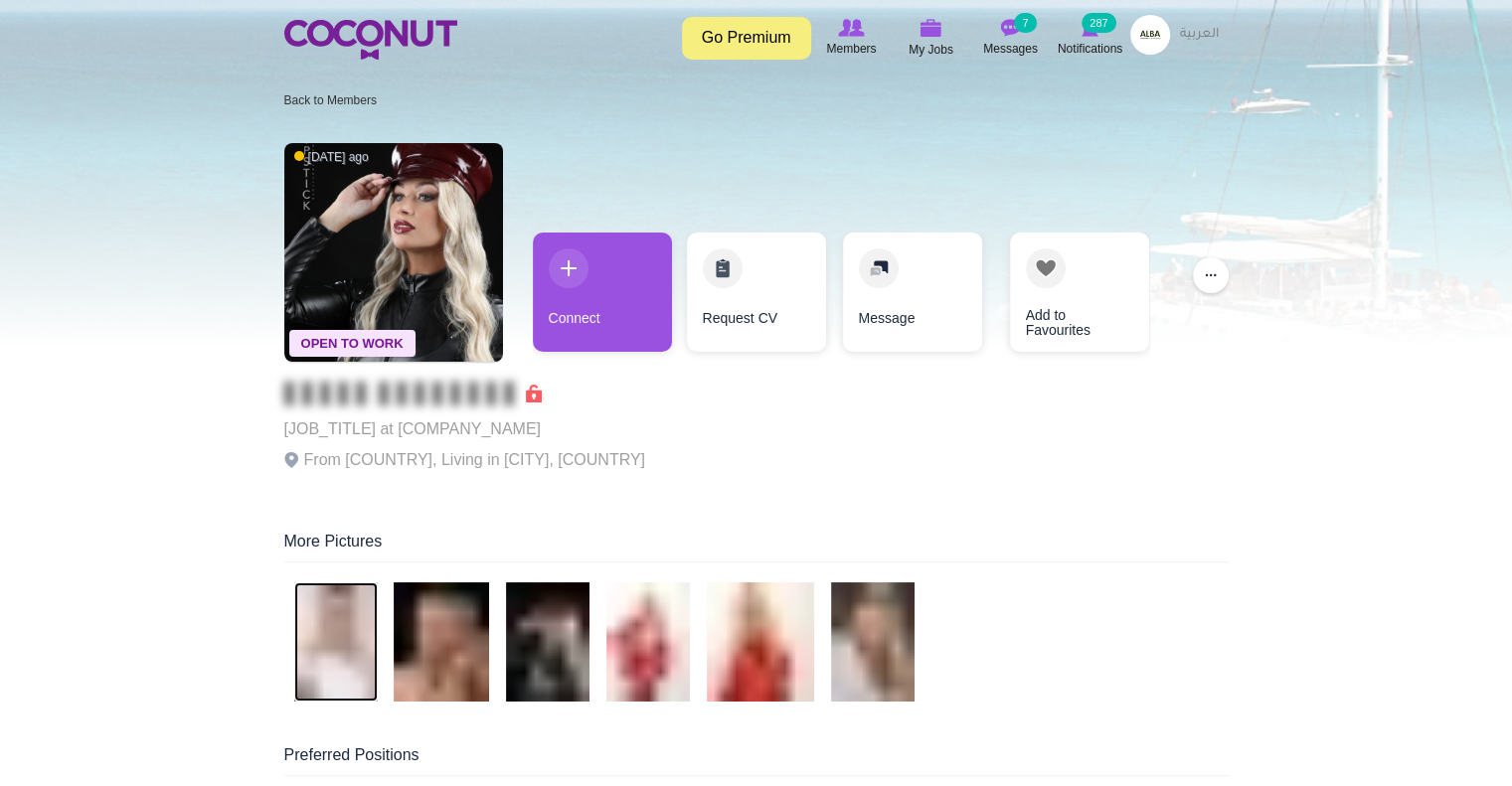 click at bounding box center [336, 642] 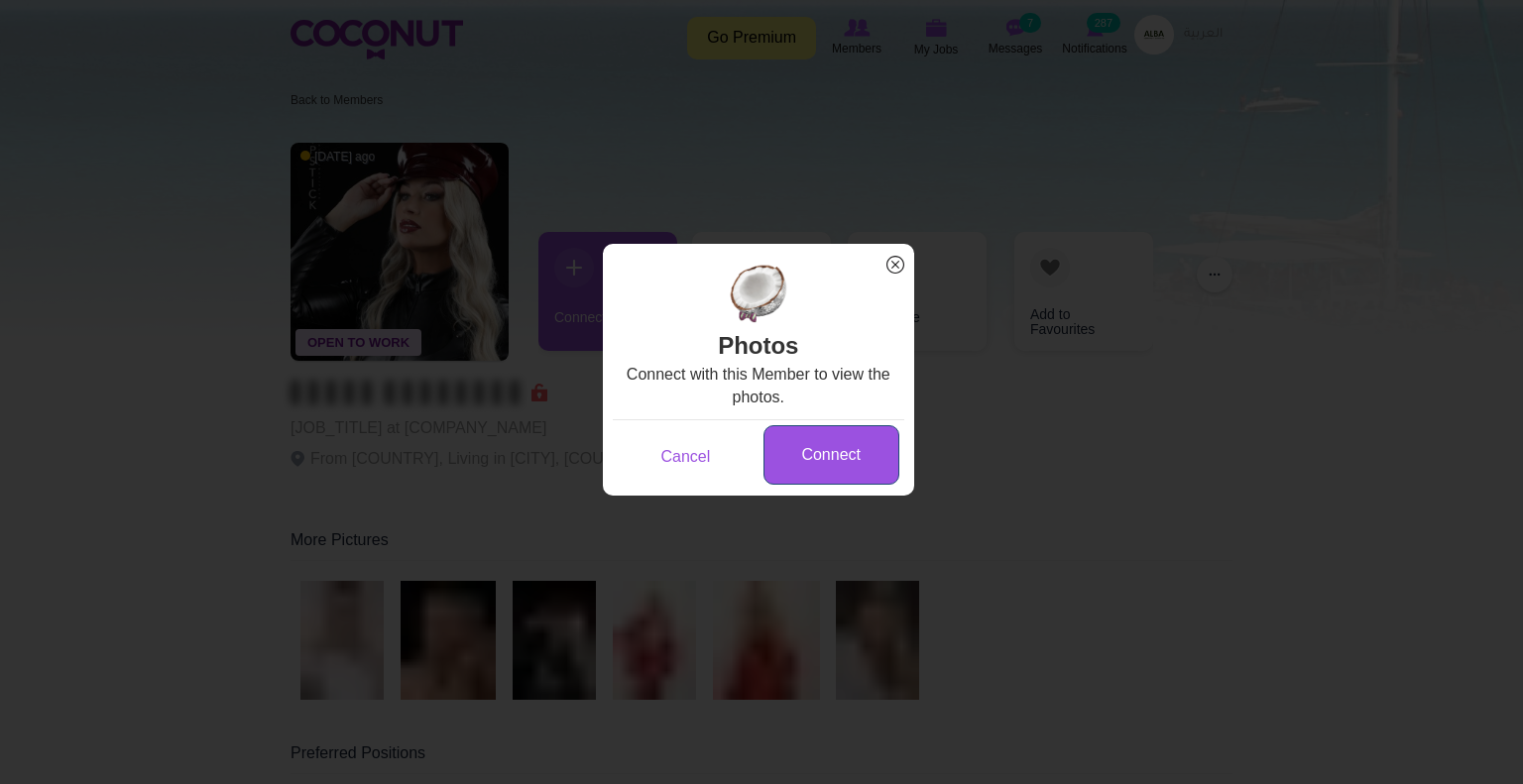 click on "Connect" at bounding box center [831, 455] 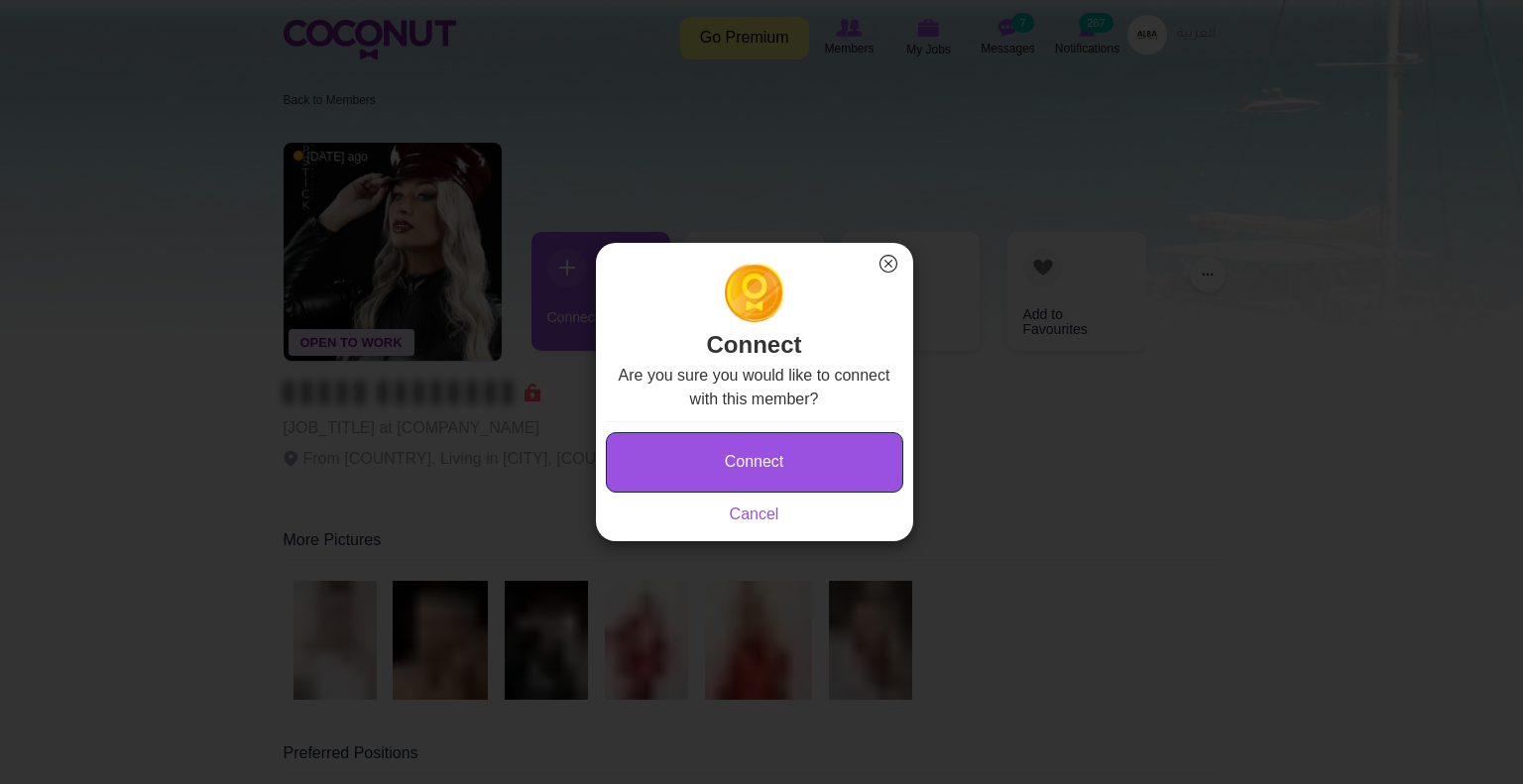 click on "Connect" at bounding box center (755, 462) 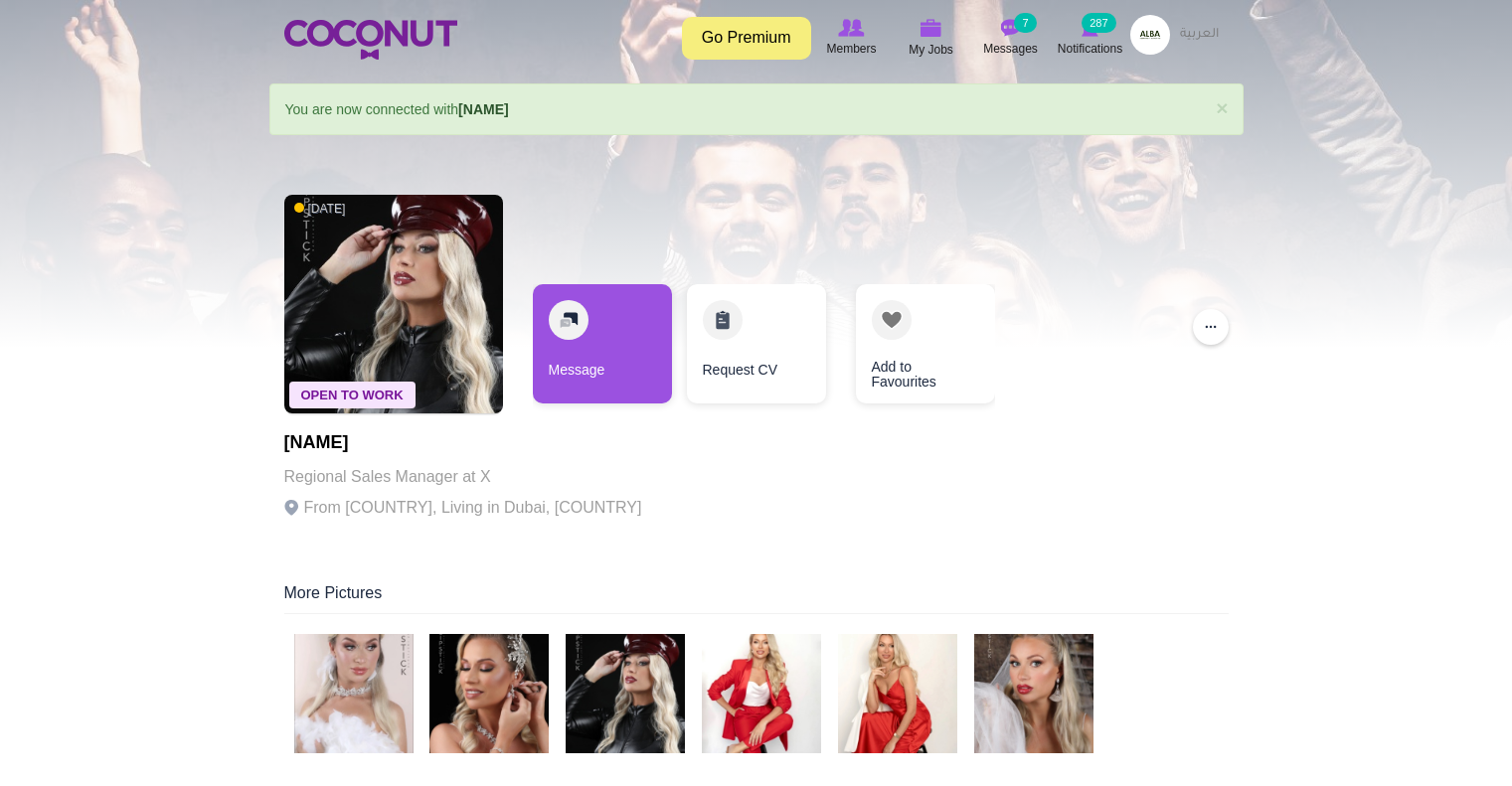 scroll, scrollTop: 0, scrollLeft: 0, axis: both 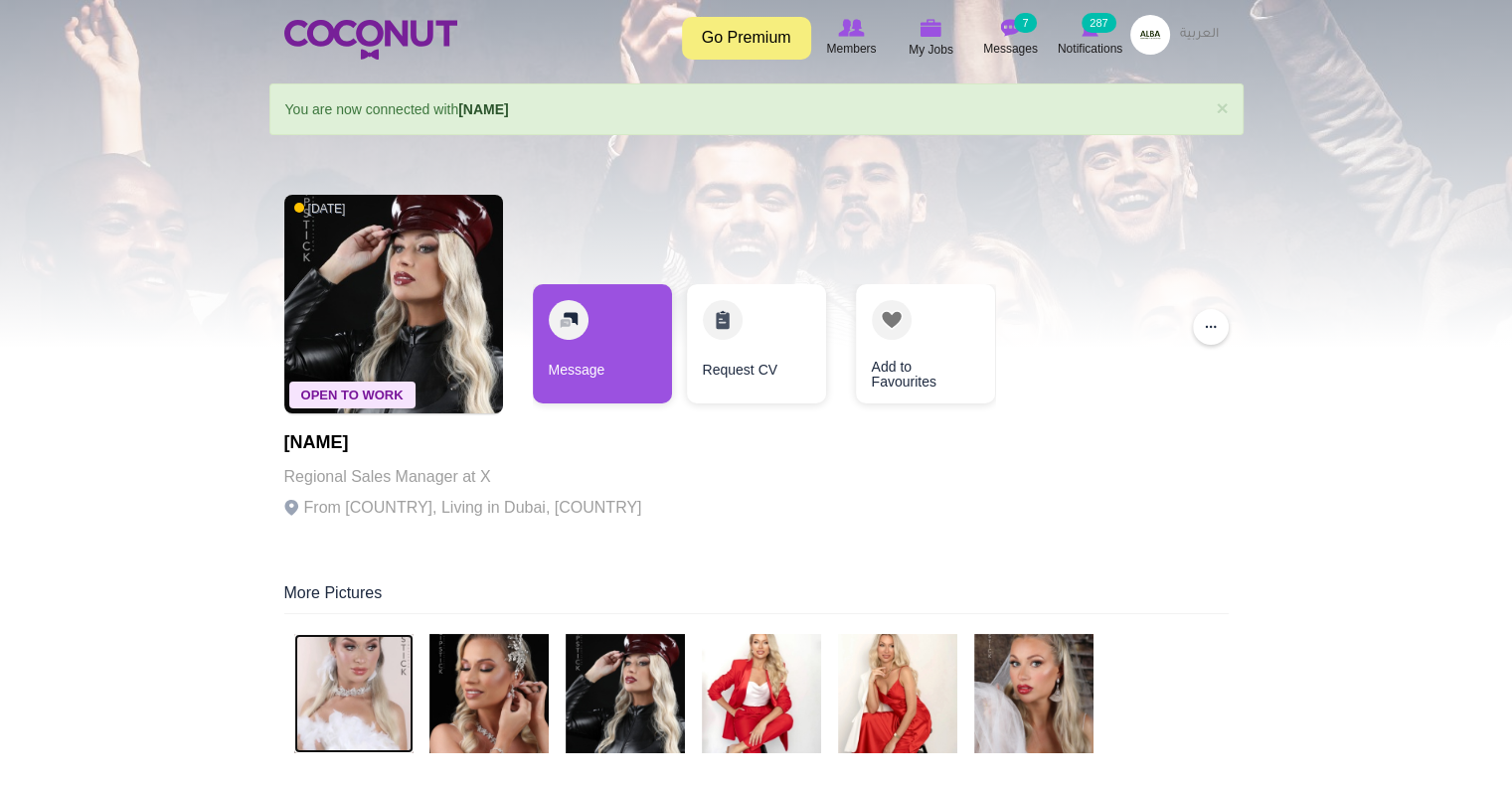 click at bounding box center [354, 694] 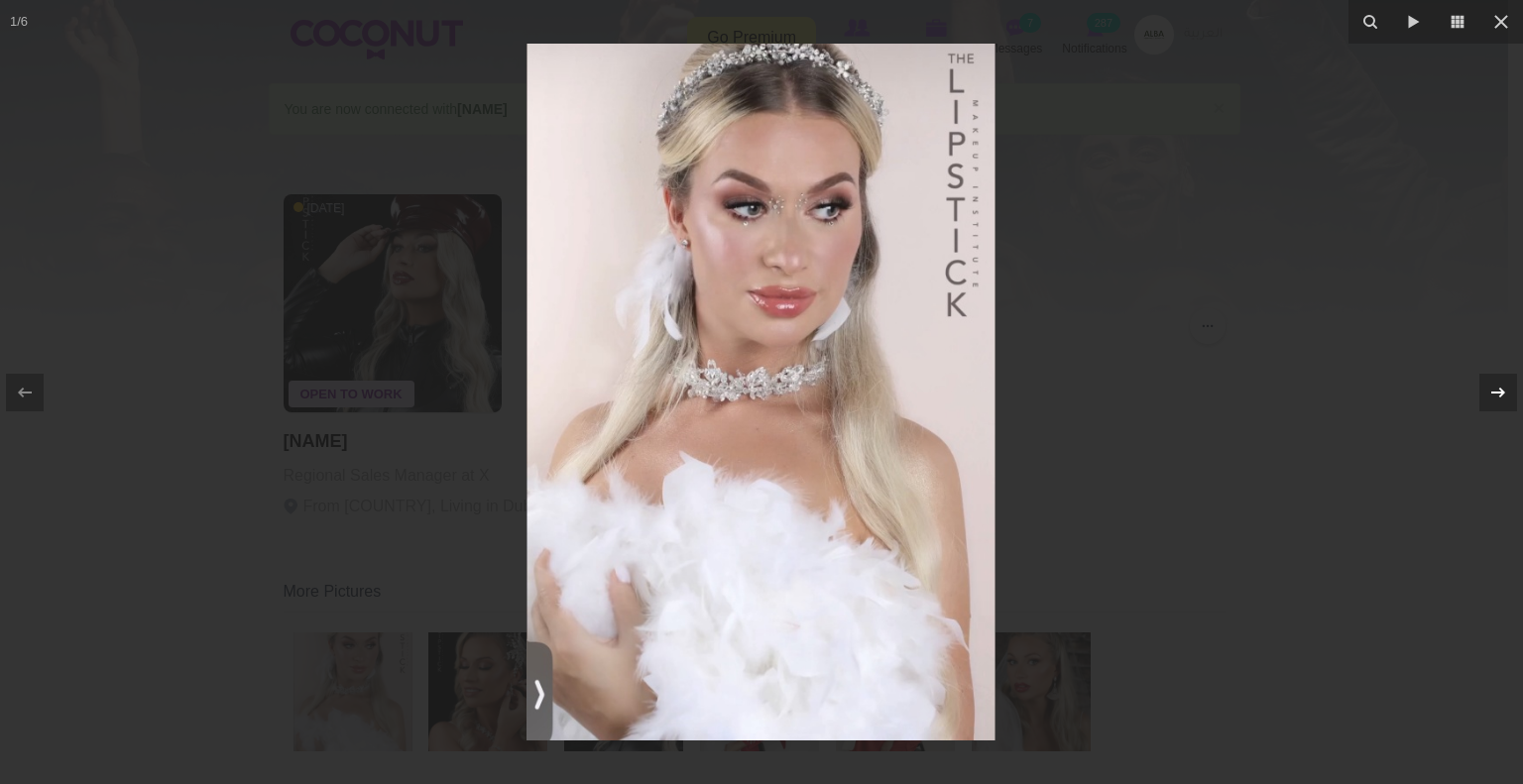 click at bounding box center [1498, 392] 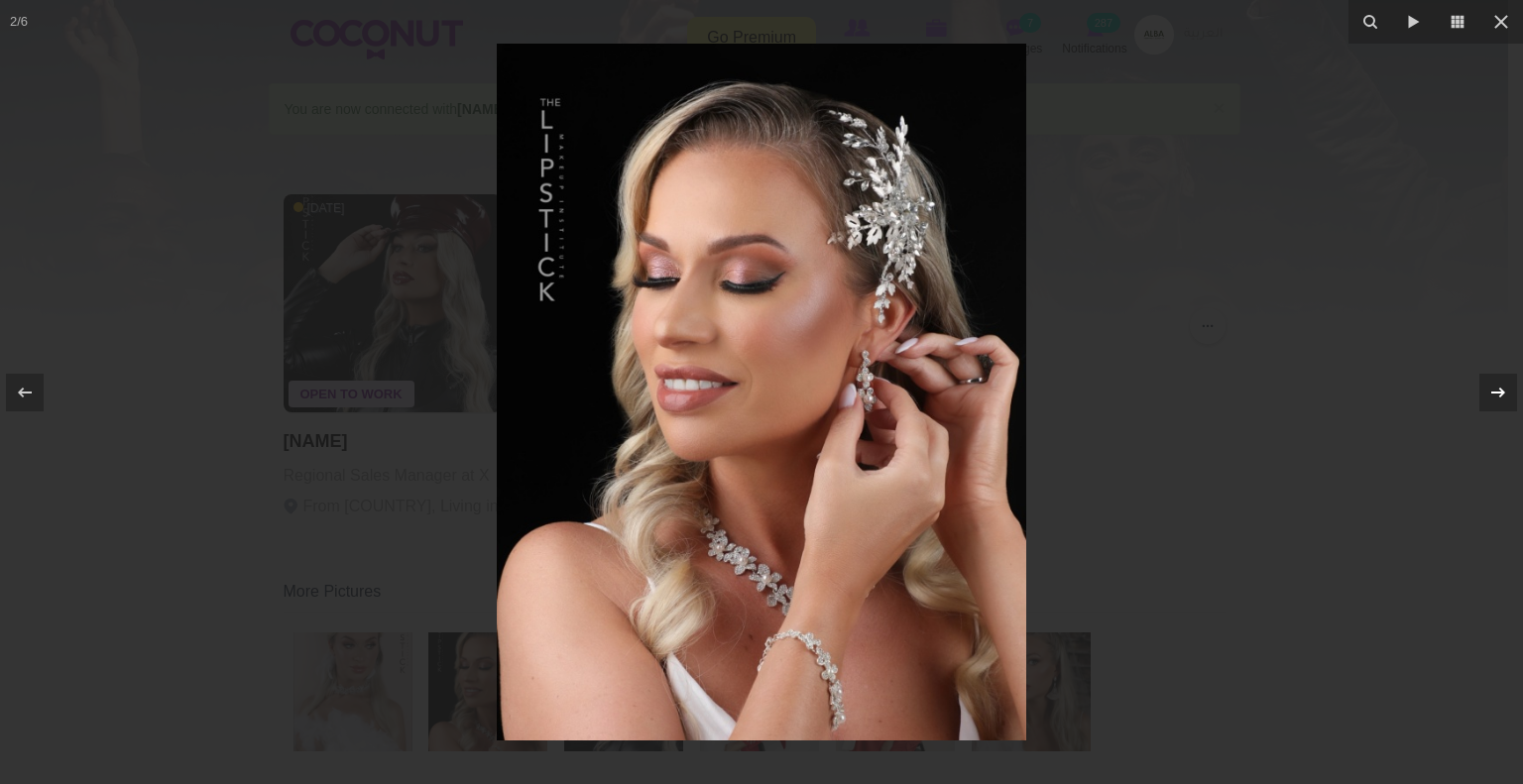 click at bounding box center (1498, 392) 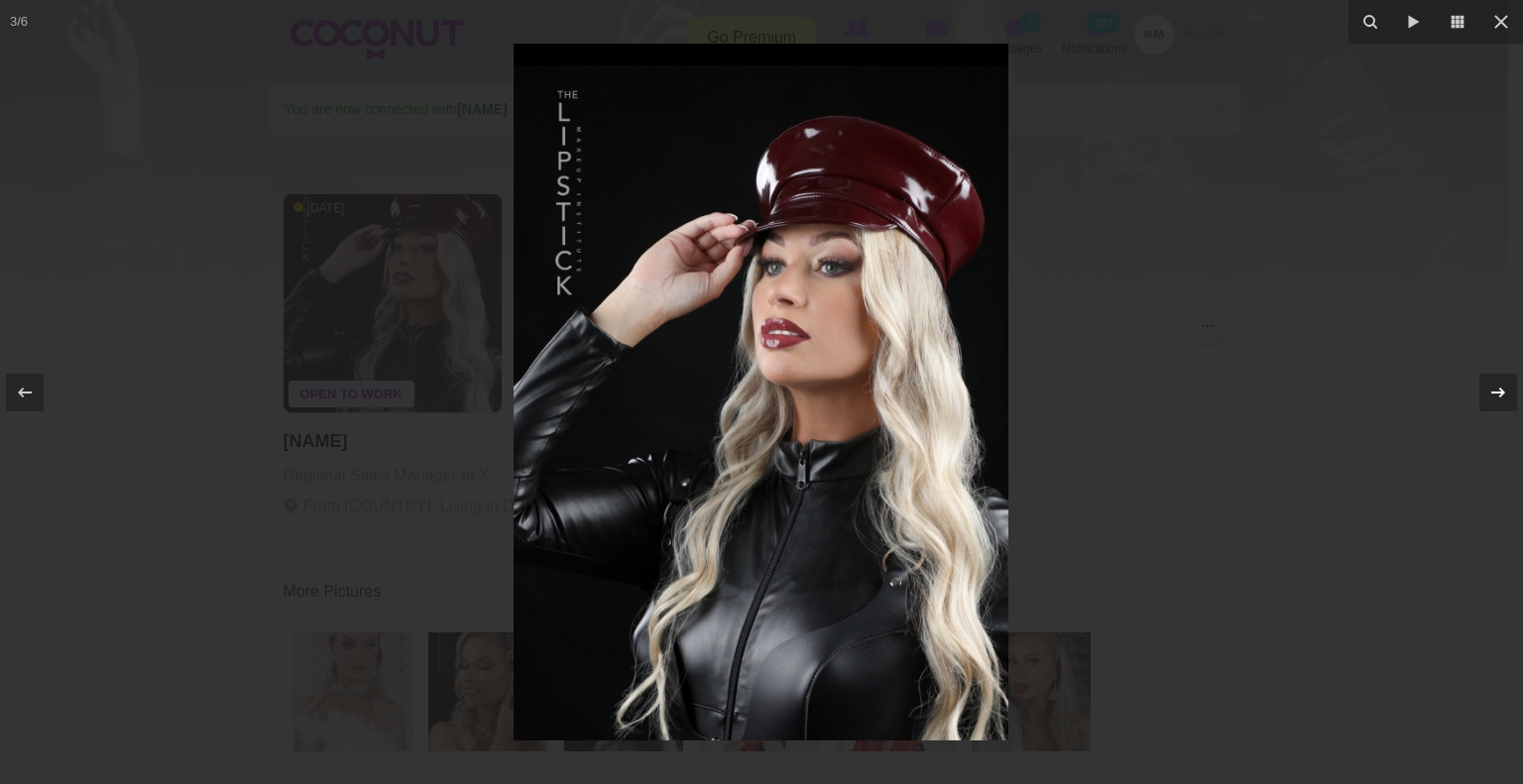 click at bounding box center (1498, 392) 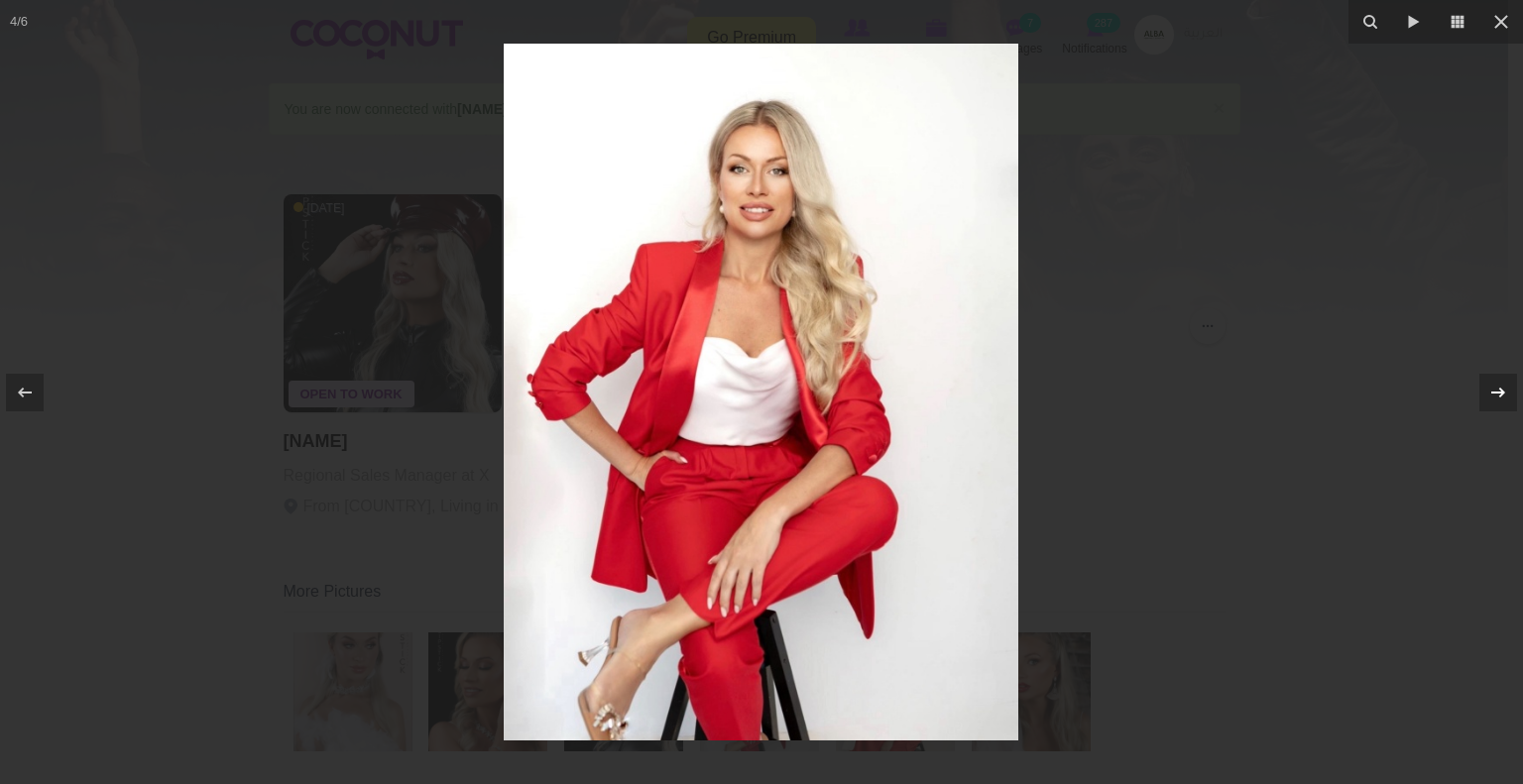 click at bounding box center (1498, 392) 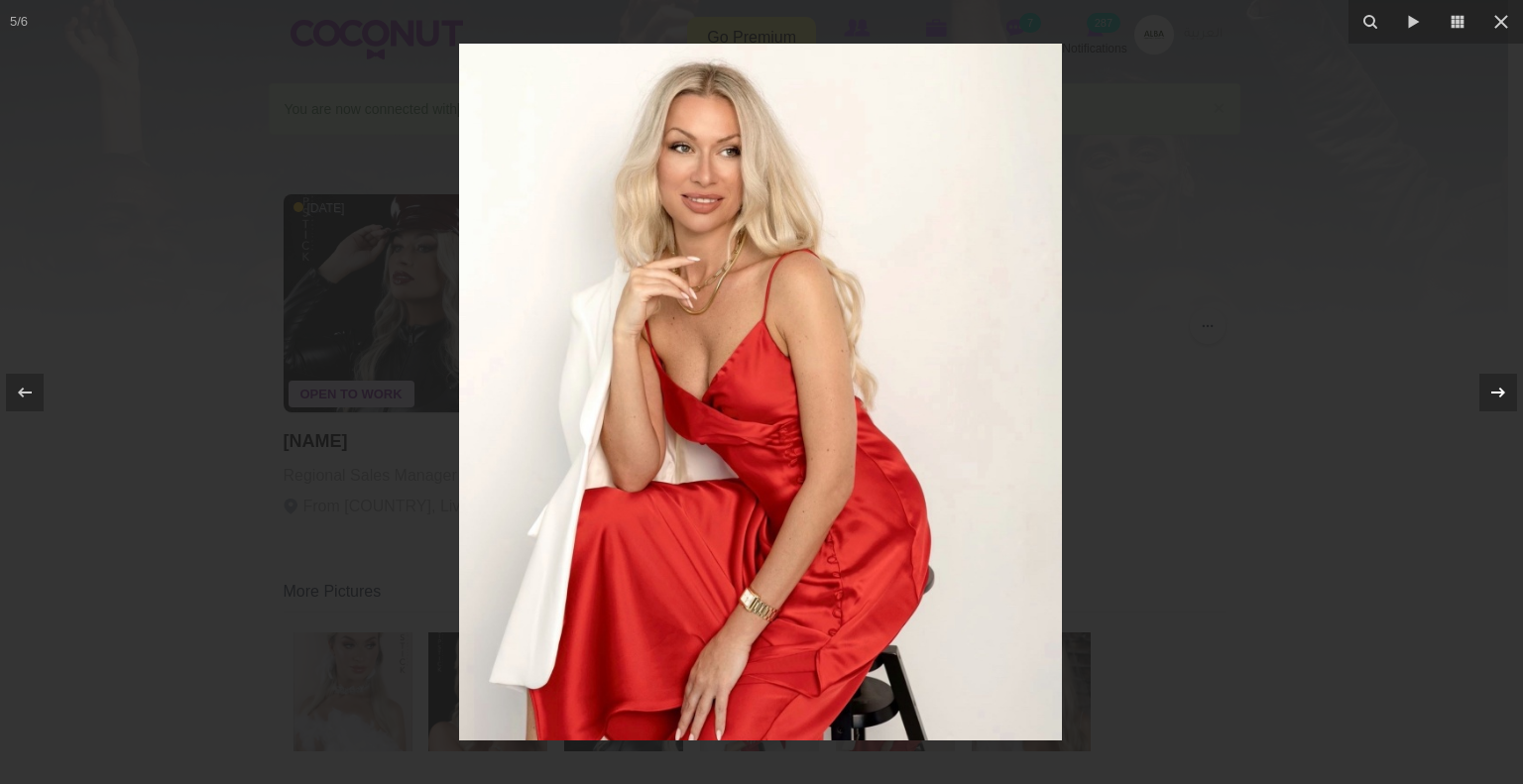 click at bounding box center [1498, 392] 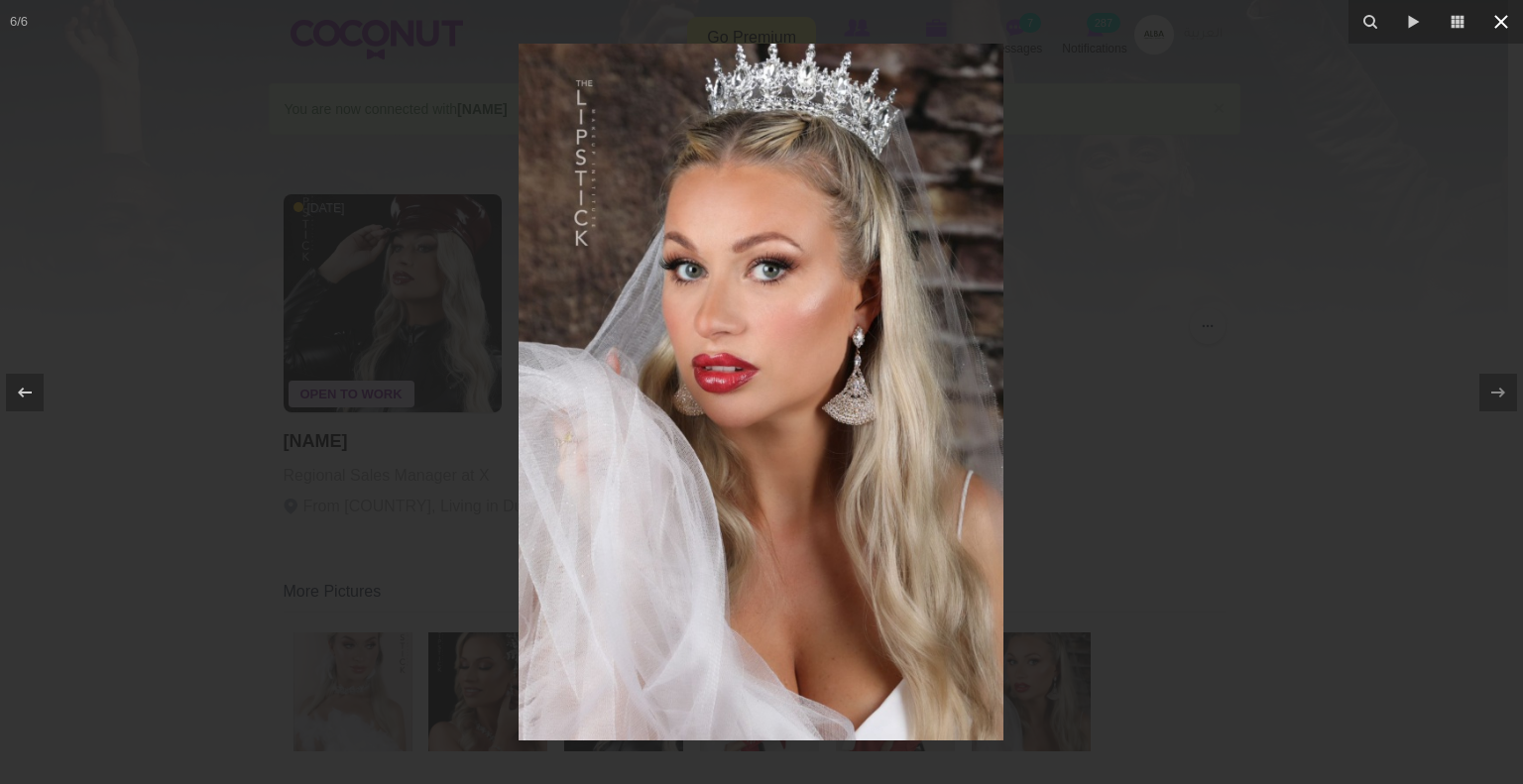 click at bounding box center (1501, 22) 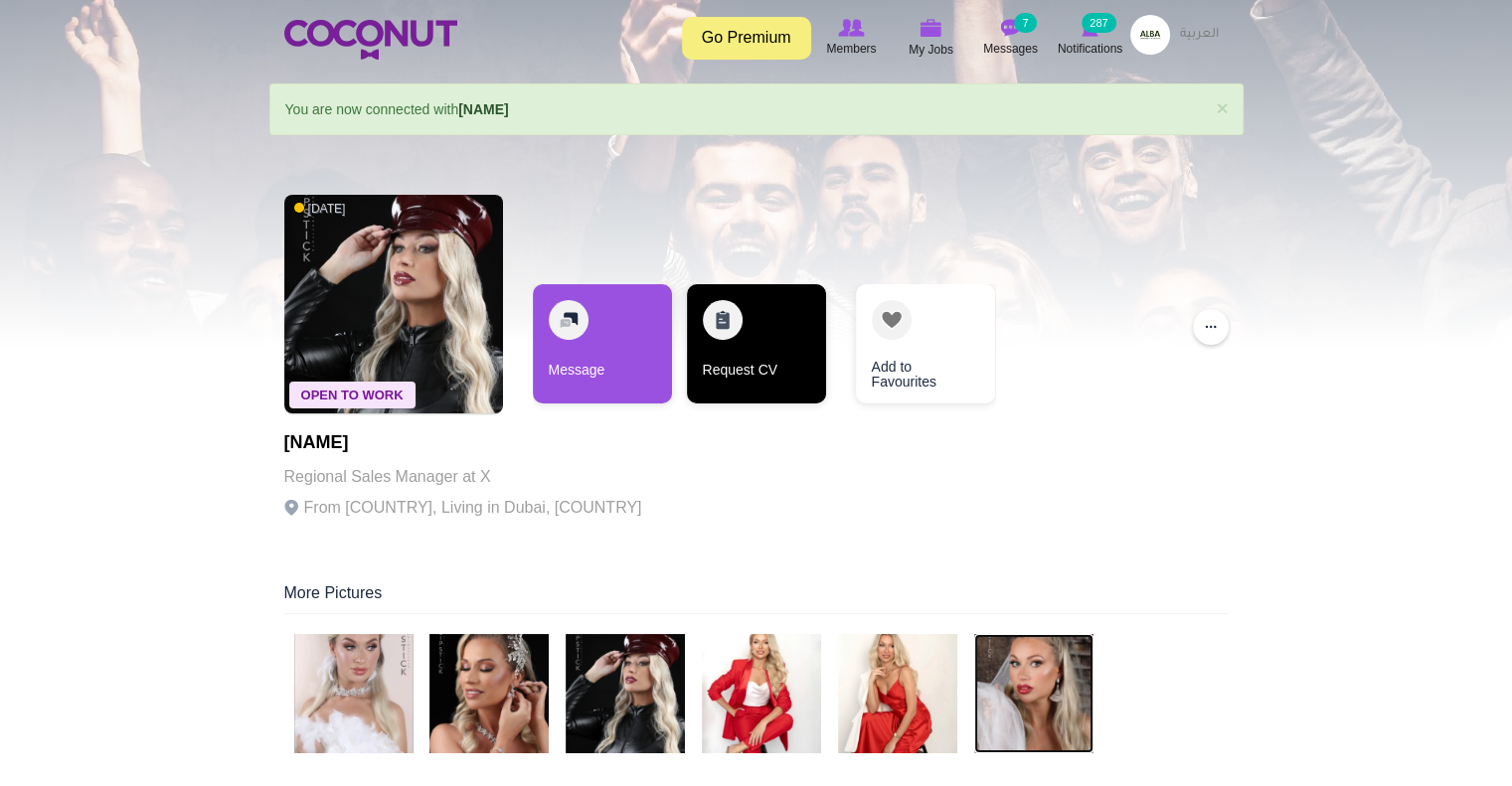click on "Request CV" at bounding box center (756, 344) 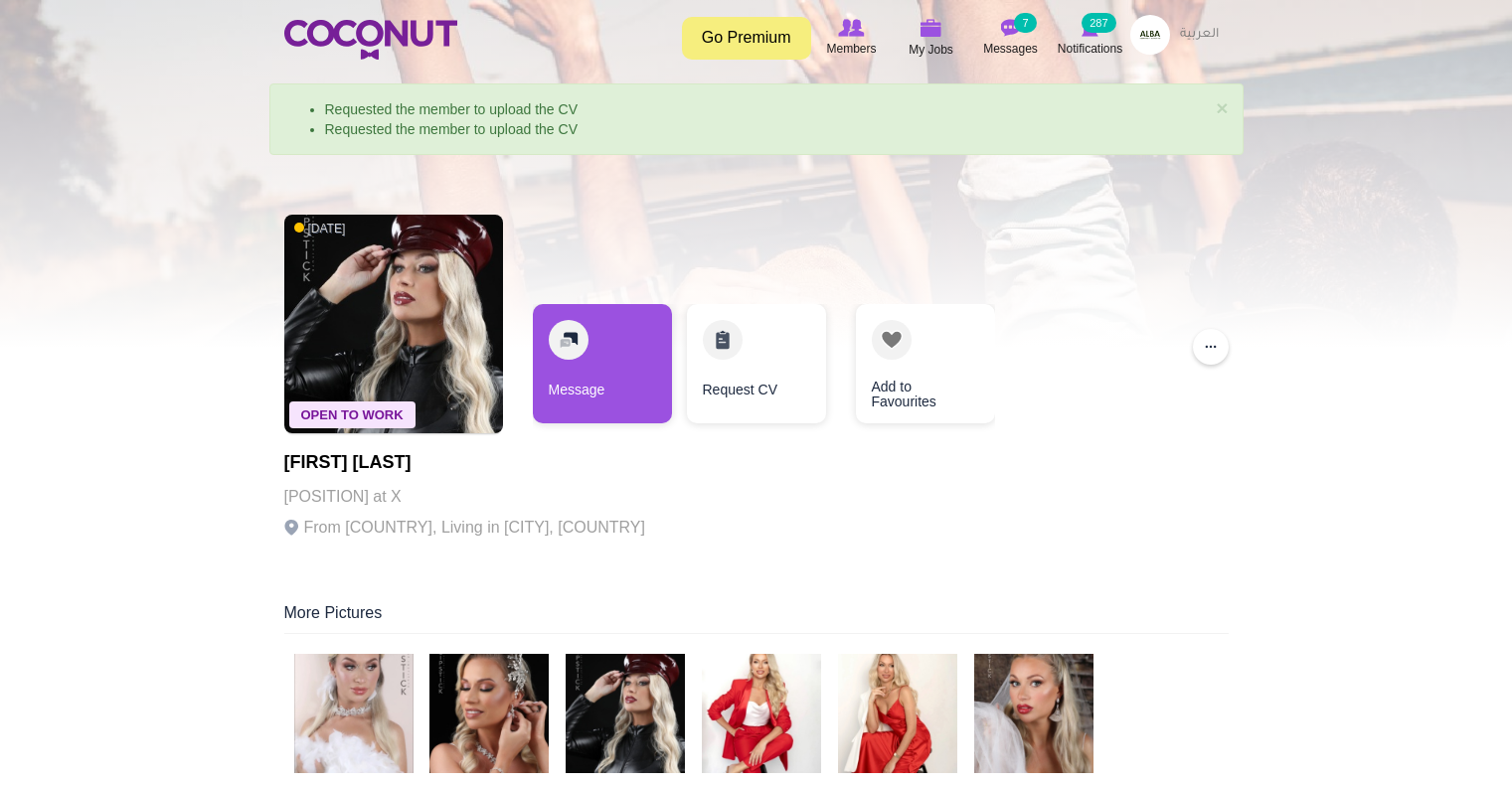 scroll, scrollTop: 0, scrollLeft: 0, axis: both 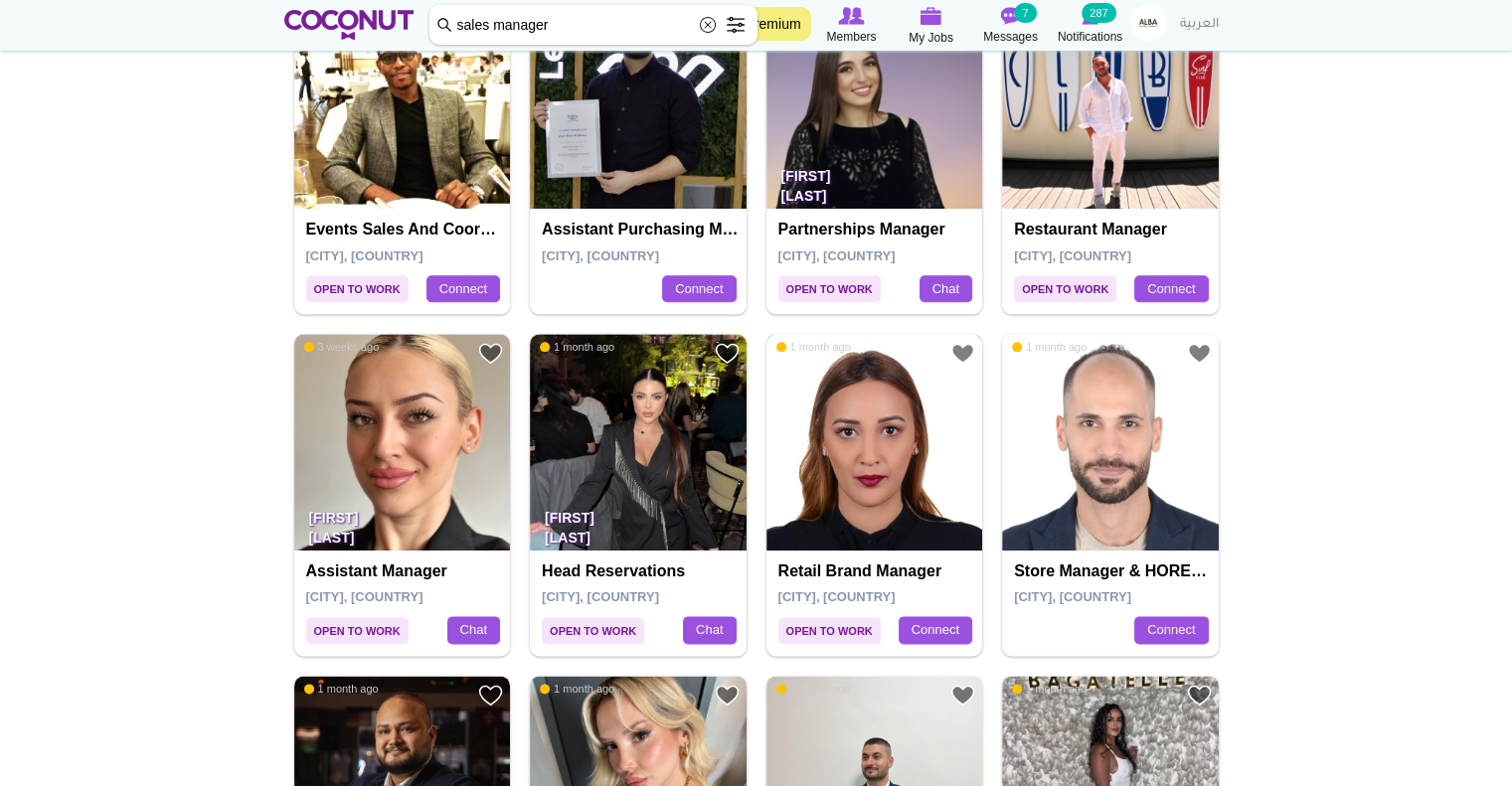 click at bounding box center [875, 442] 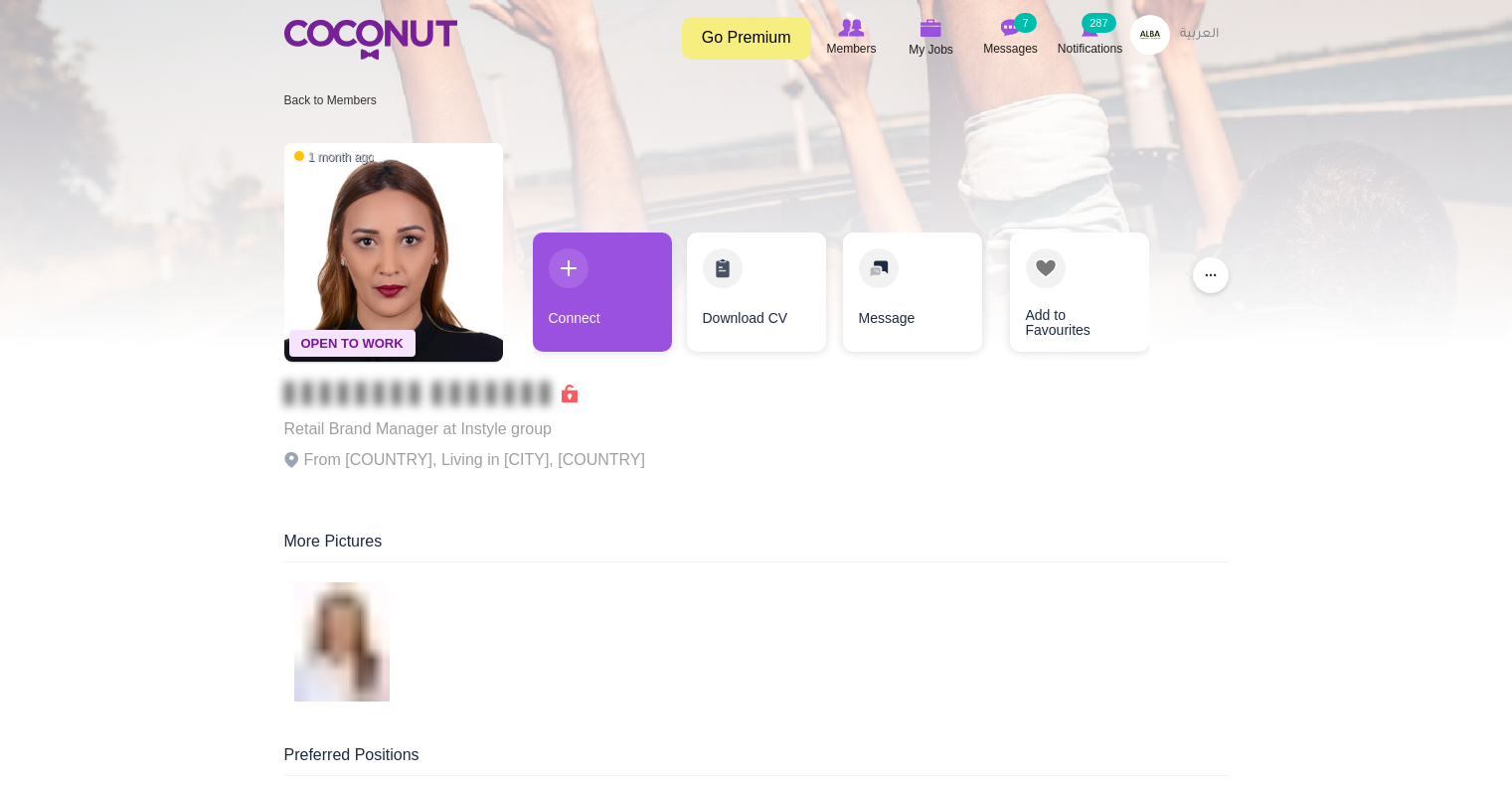 scroll, scrollTop: 0, scrollLeft: 0, axis: both 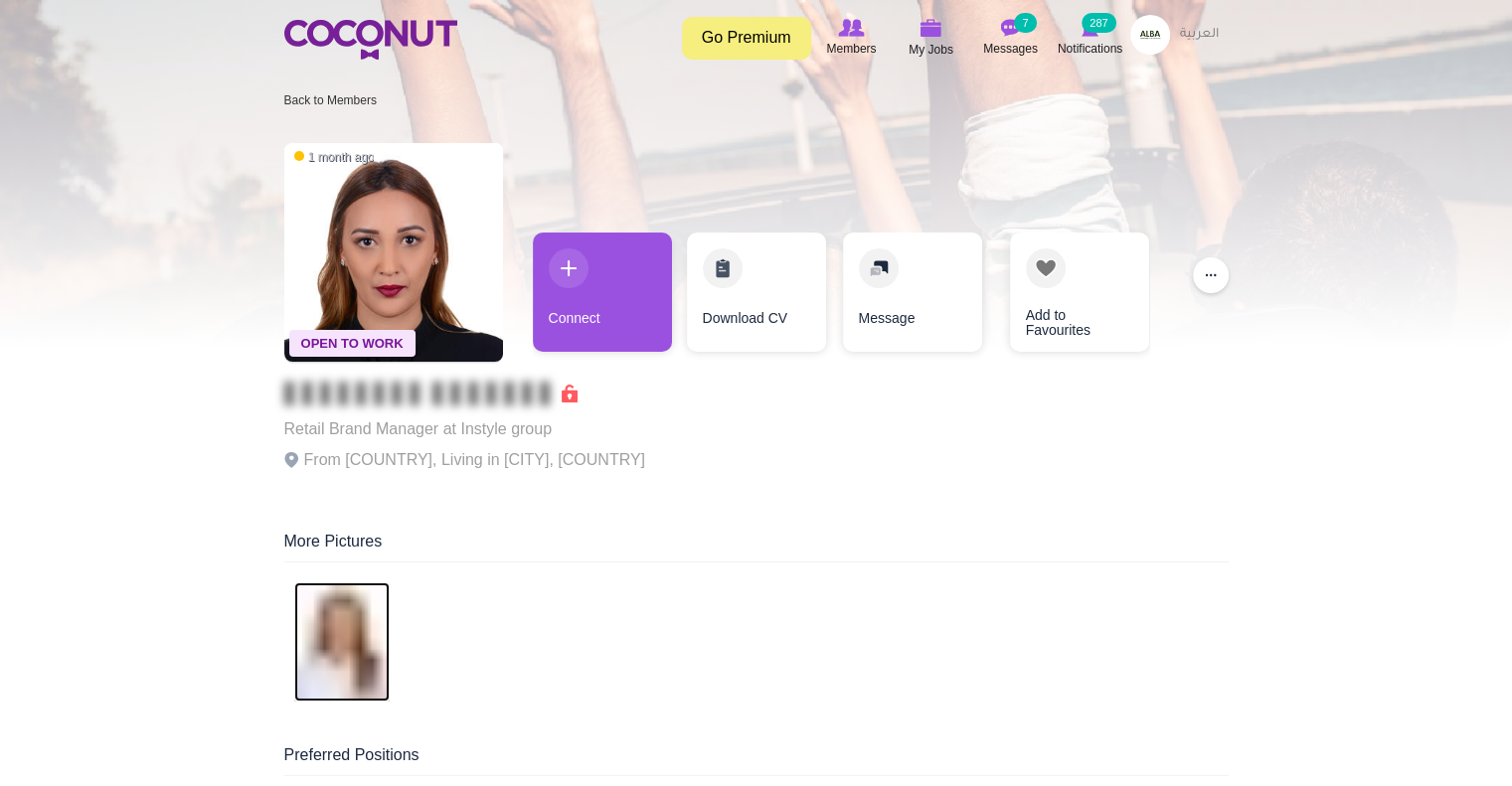 click at bounding box center (342, 642) 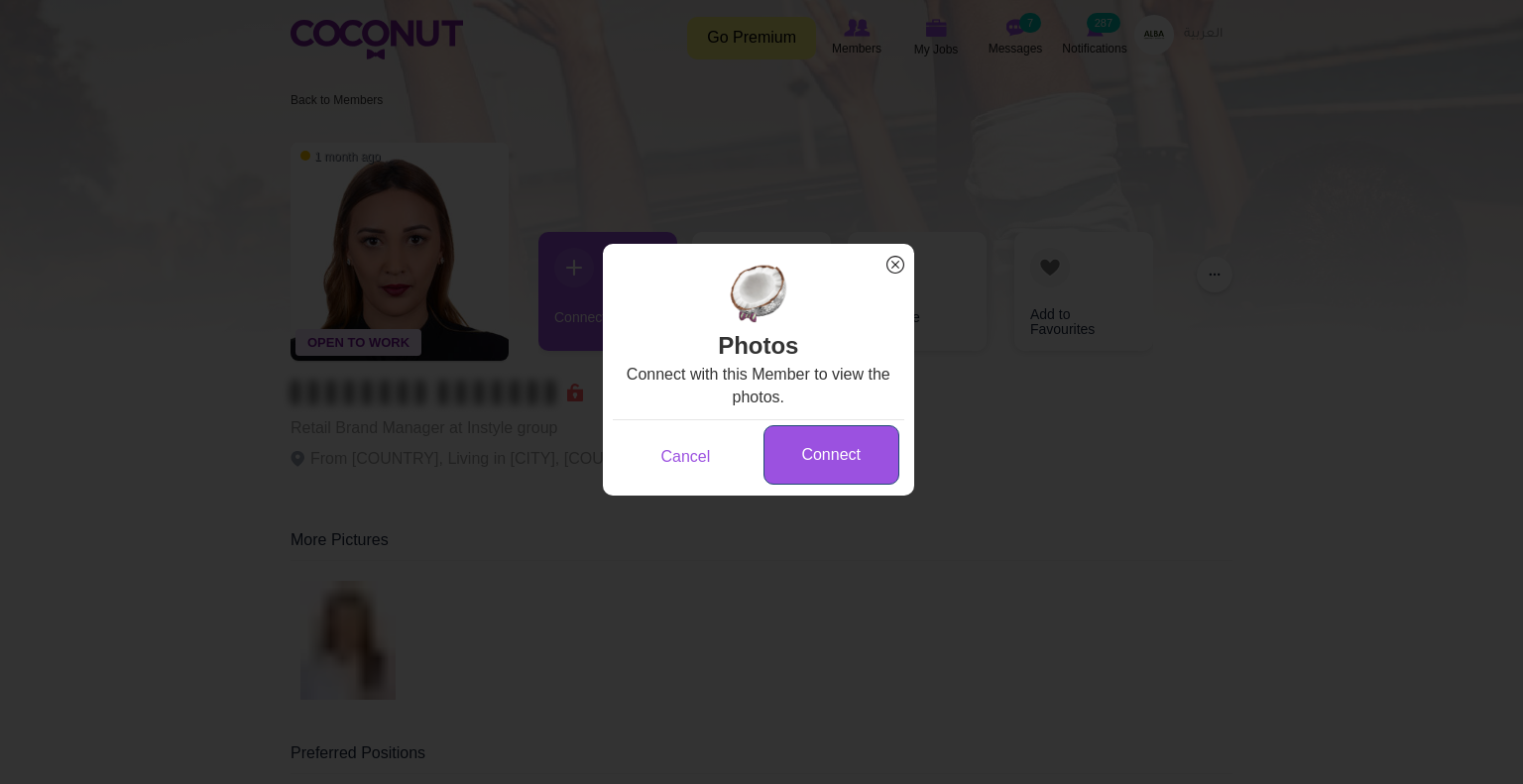 click on "Connect" at bounding box center (831, 455) 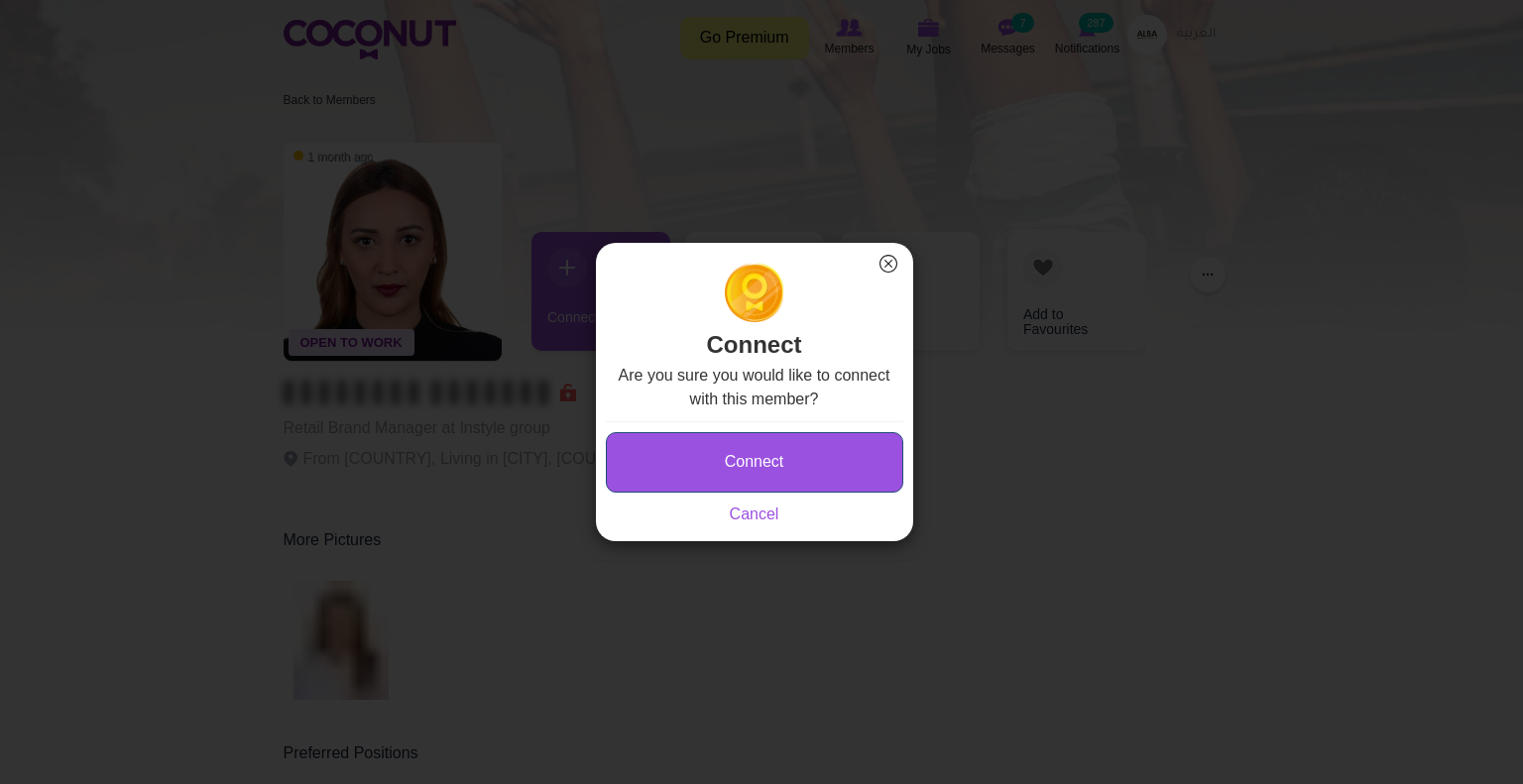 click on "Connect" at bounding box center [755, 462] 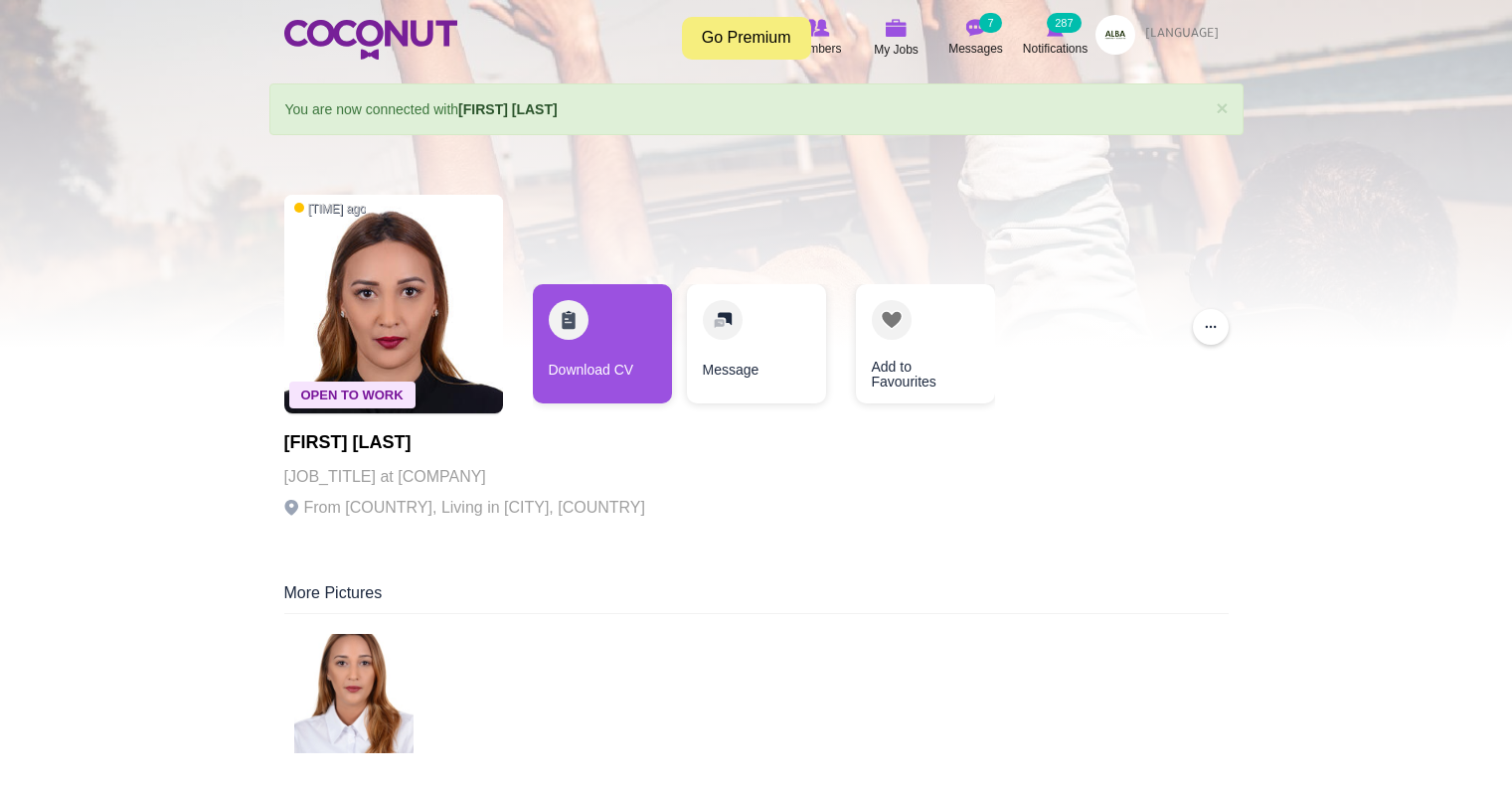 scroll, scrollTop: 0, scrollLeft: 0, axis: both 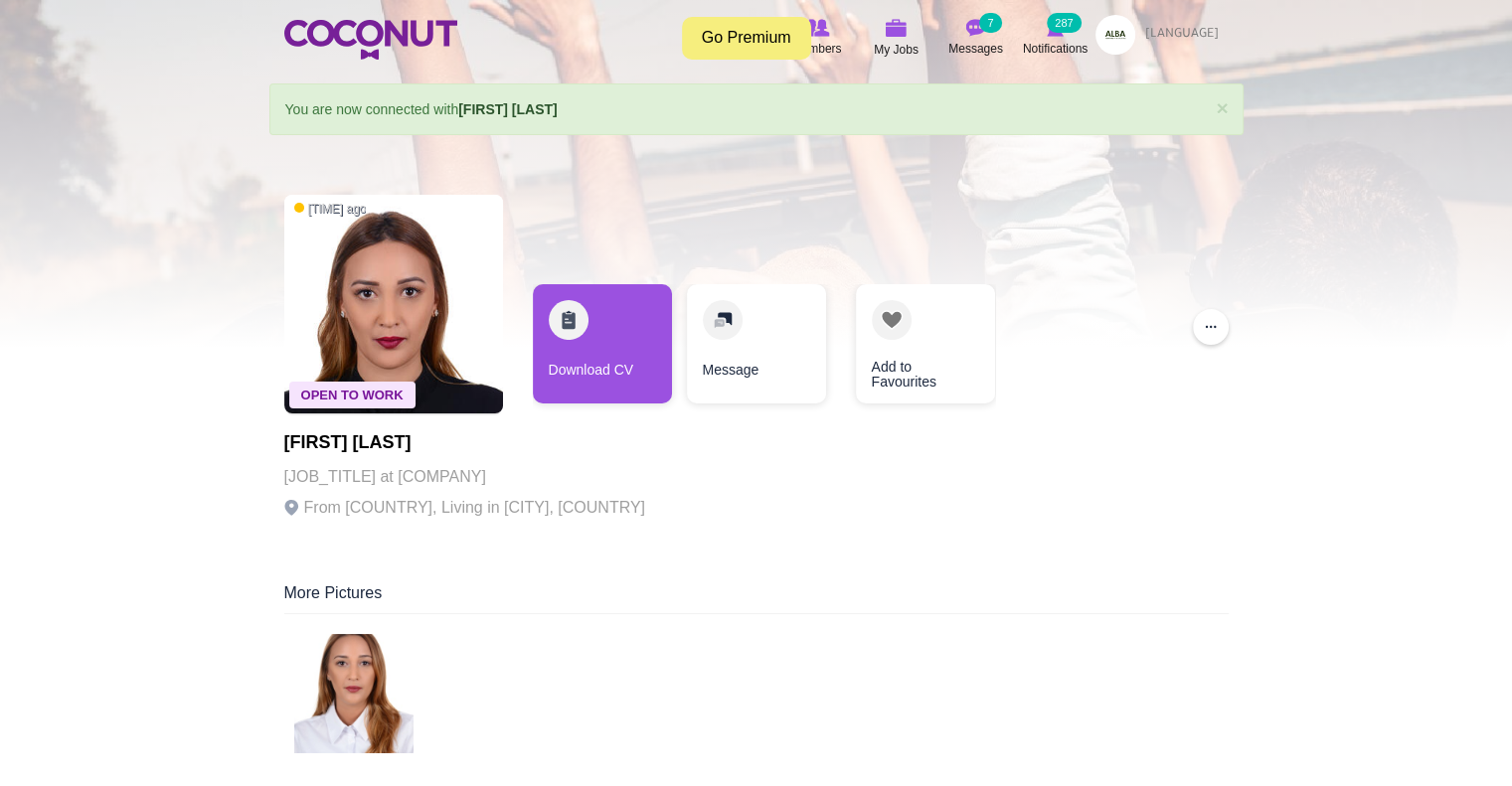 click on "Download CV" at bounding box center (602, 344) 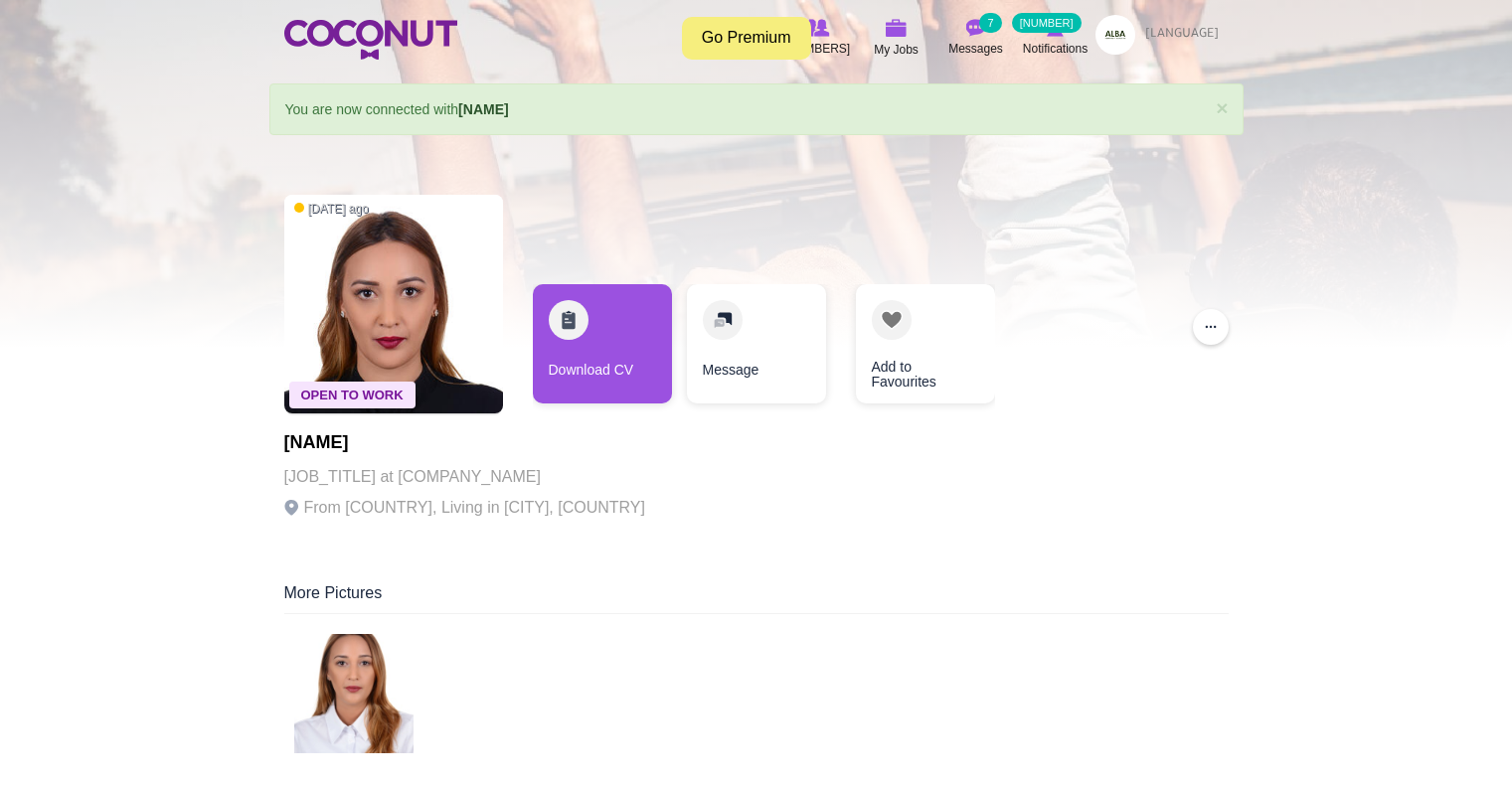 scroll, scrollTop: 0, scrollLeft: 0, axis: both 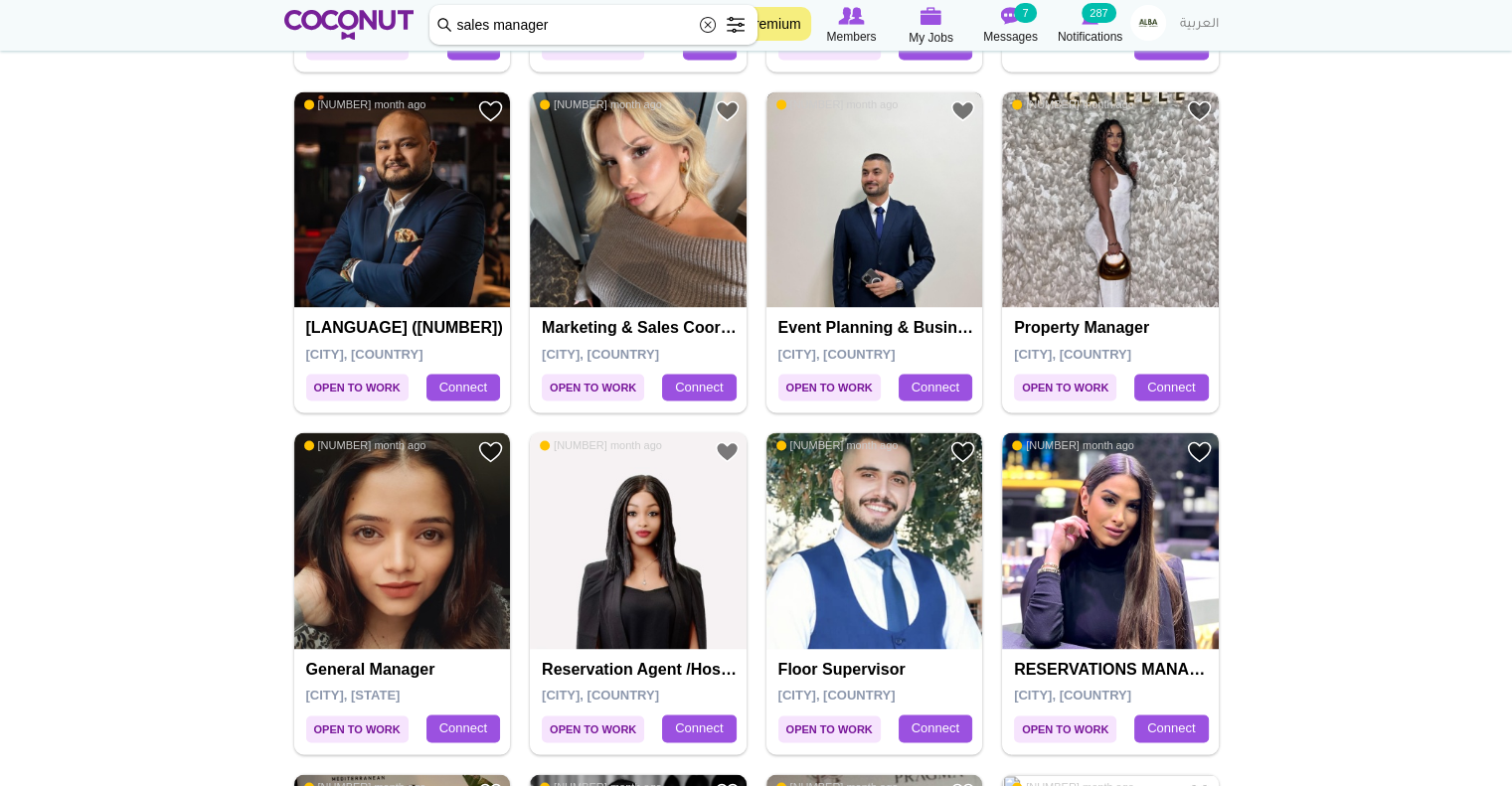 click at bounding box center [875, 200] 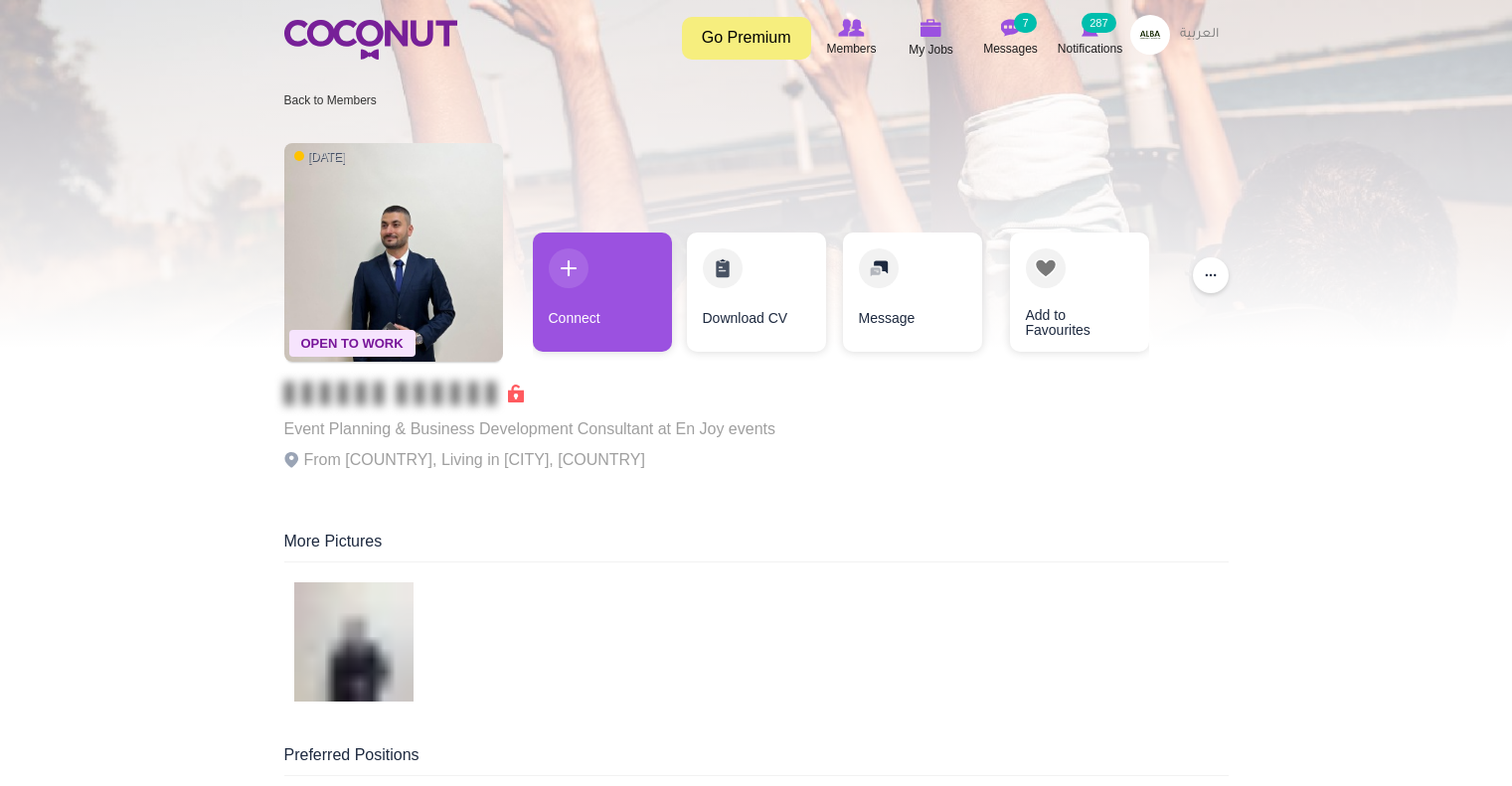 scroll, scrollTop: 0, scrollLeft: 0, axis: both 